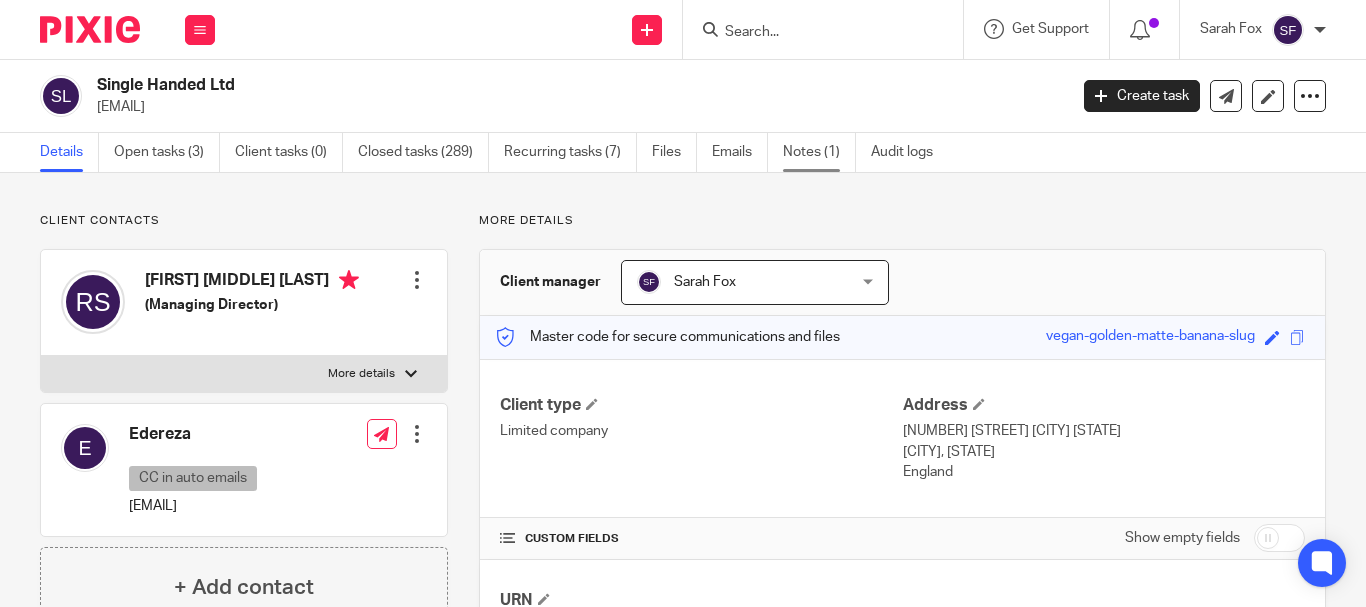 scroll, scrollTop: 0, scrollLeft: 0, axis: both 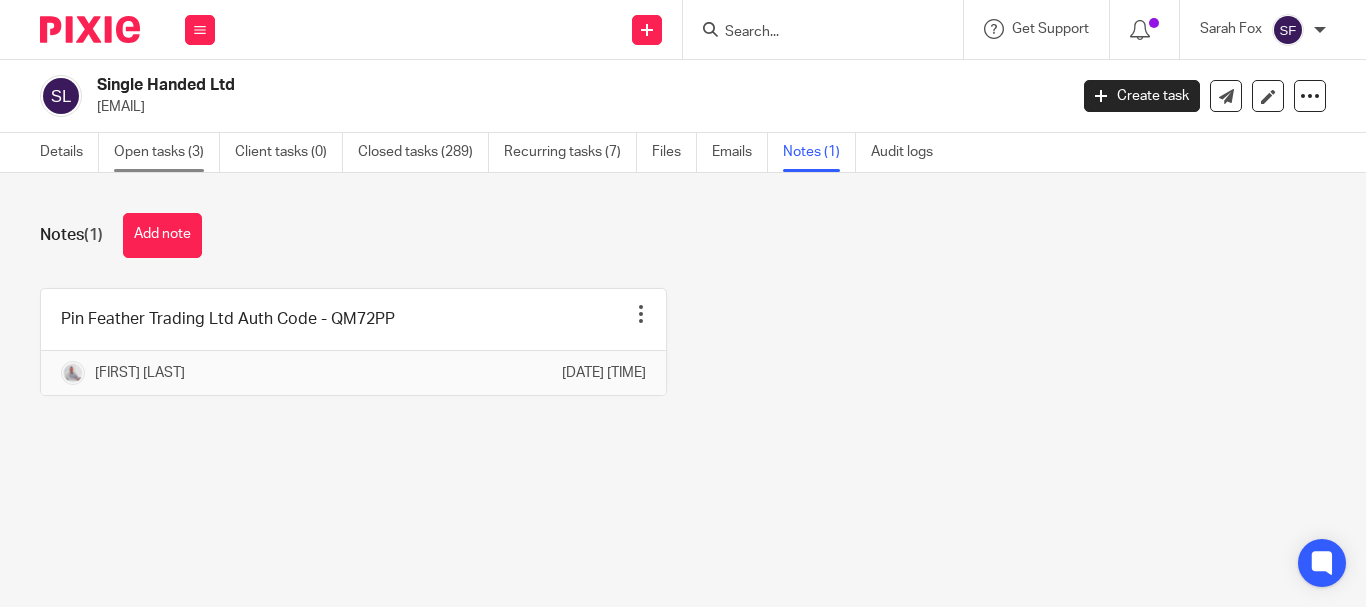 click on "Open tasks (3)" at bounding box center [167, 152] 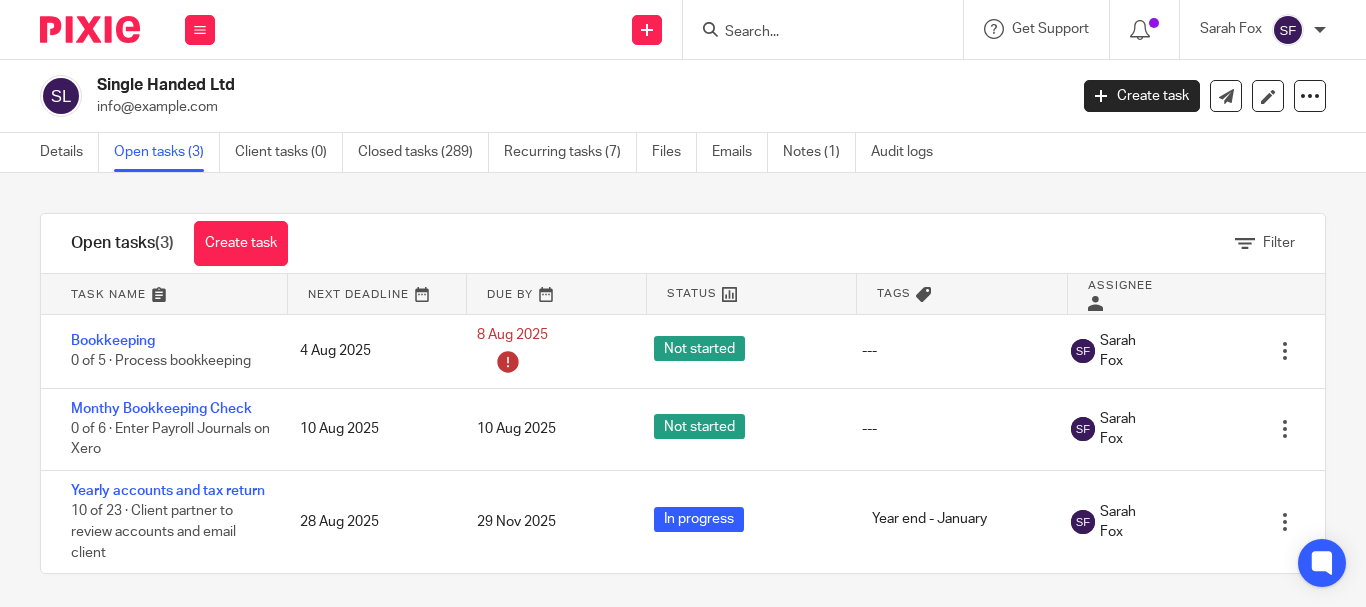 scroll, scrollTop: 0, scrollLeft: 0, axis: both 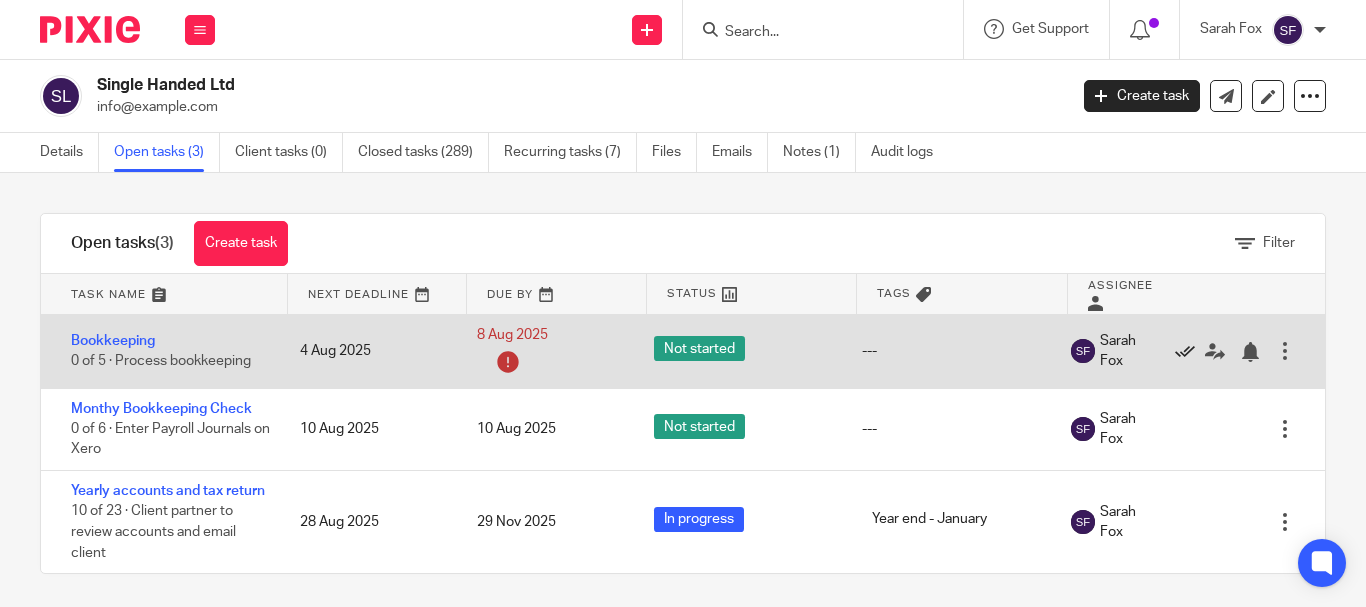 click at bounding box center (1185, 352) 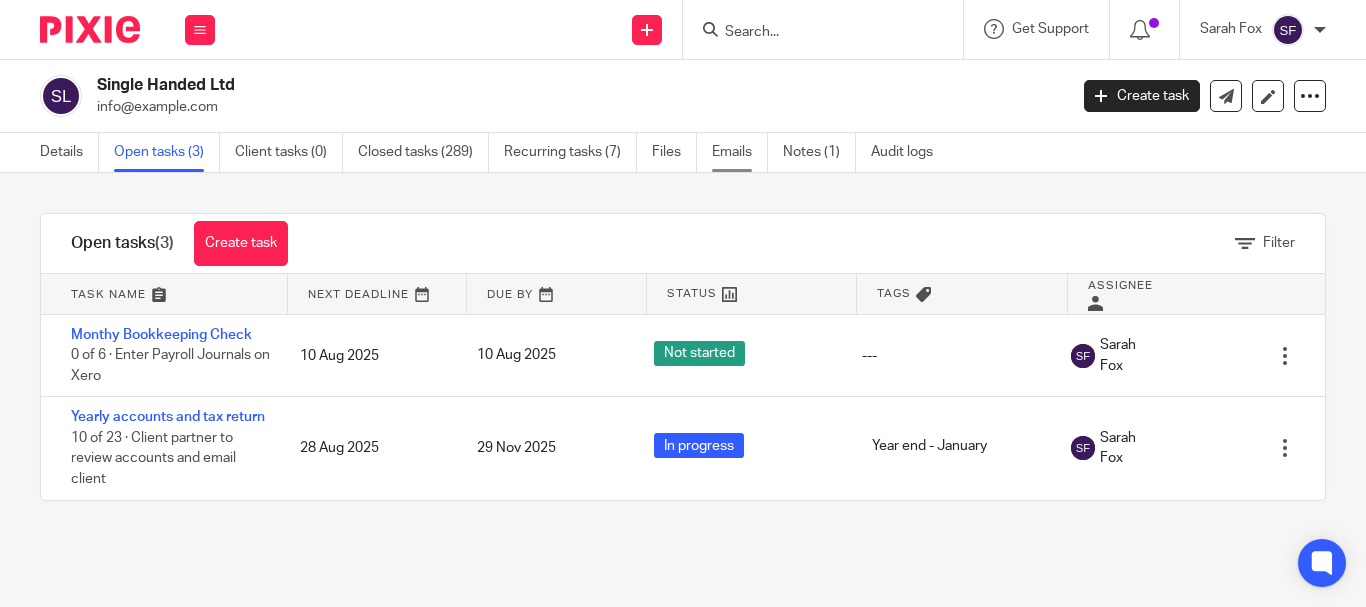 click on "Emails" at bounding box center (740, 152) 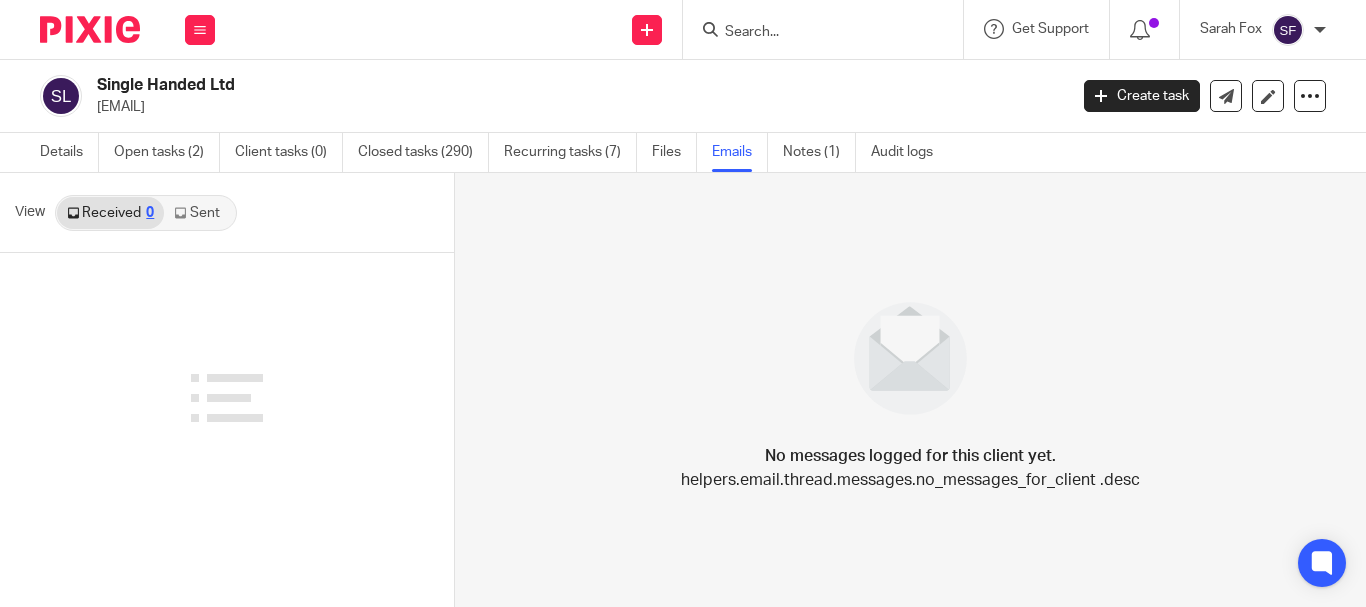 scroll, scrollTop: 0, scrollLeft: 0, axis: both 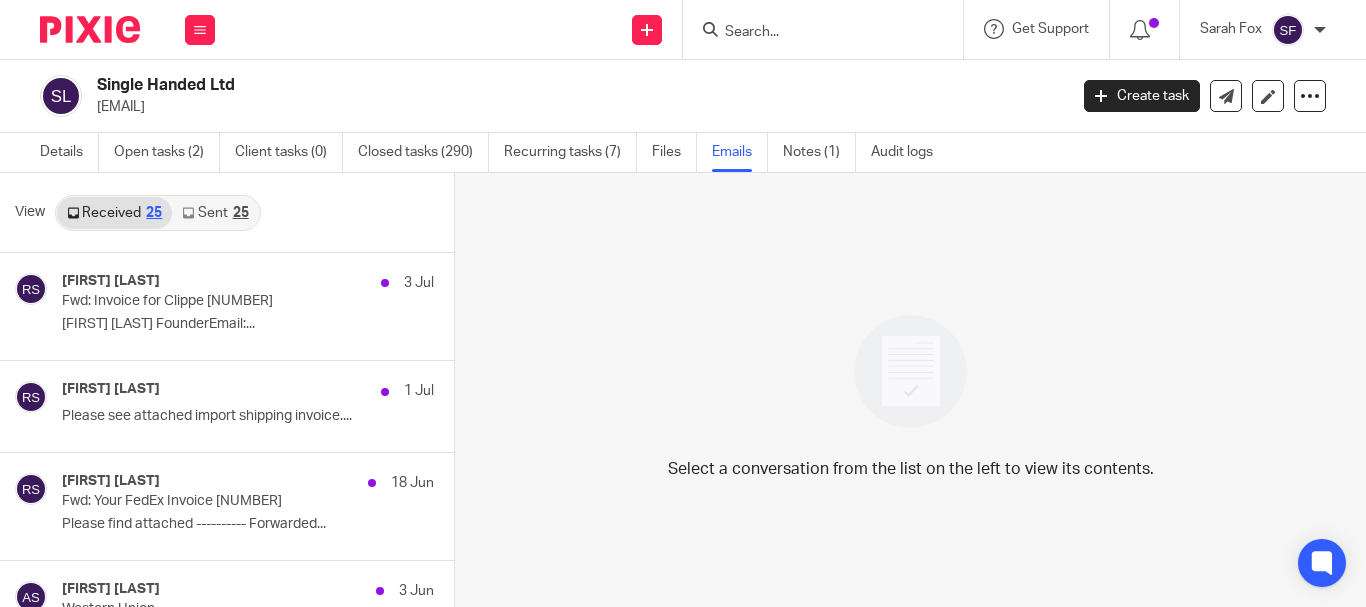 click on "25" at bounding box center (241, 213) 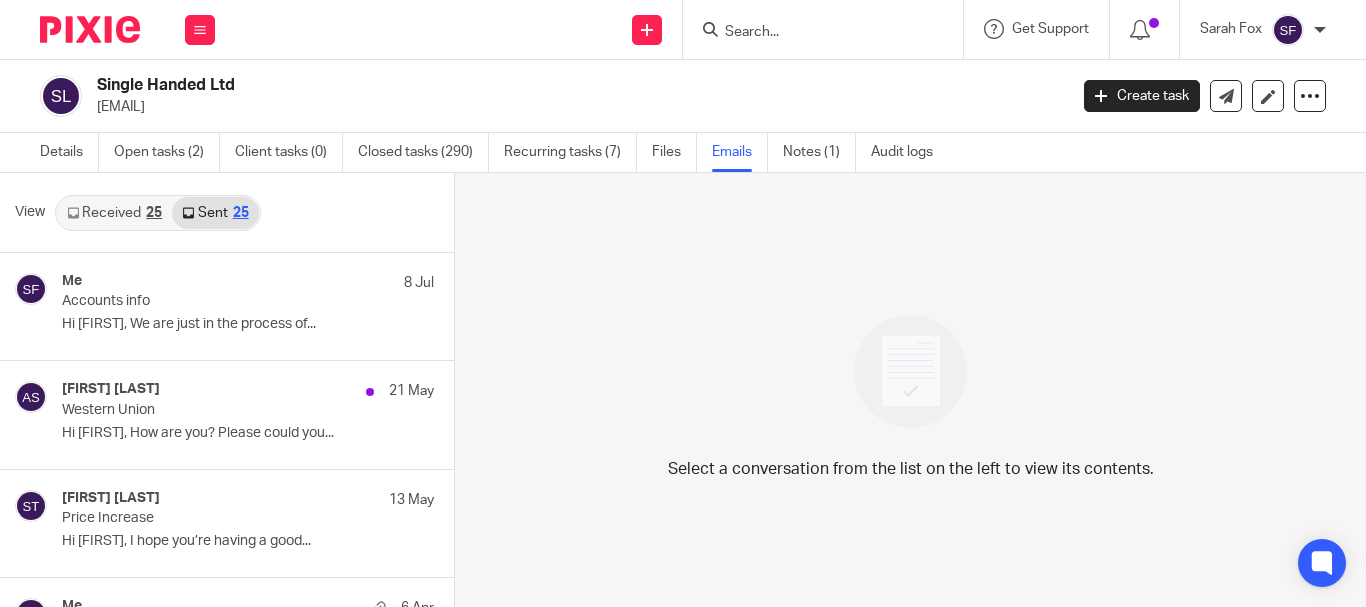 scroll, scrollTop: 3, scrollLeft: 0, axis: vertical 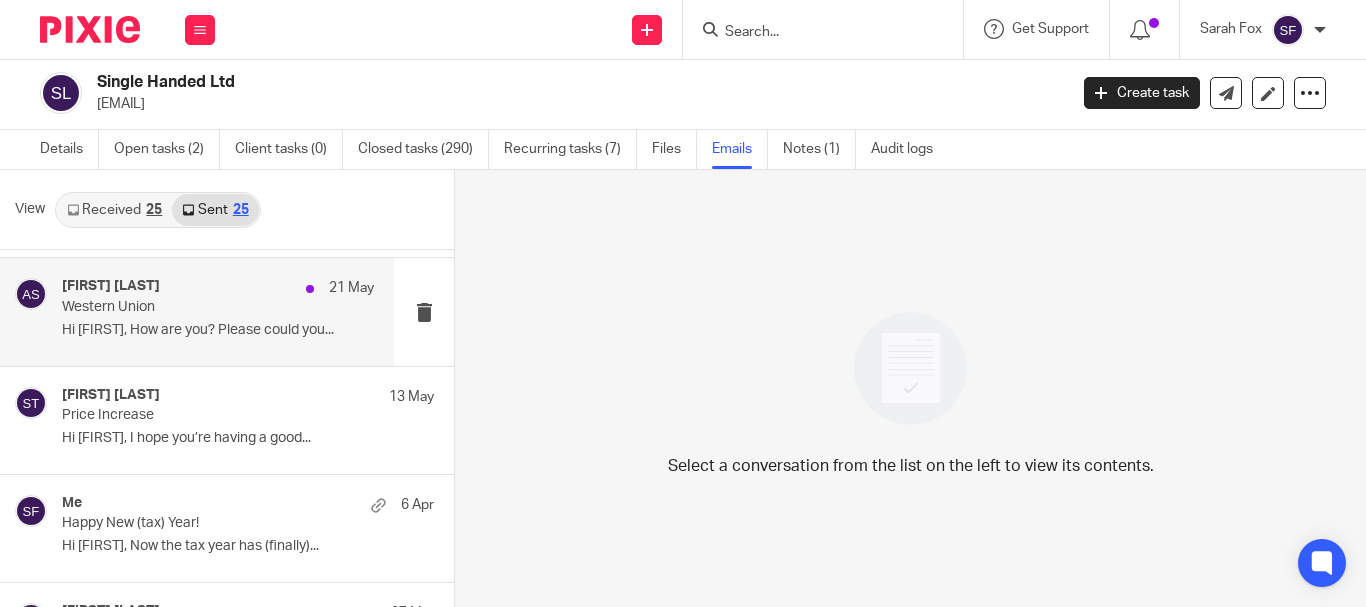 click on "Hi Robert,    How are you?     Please could you..." at bounding box center [218, 330] 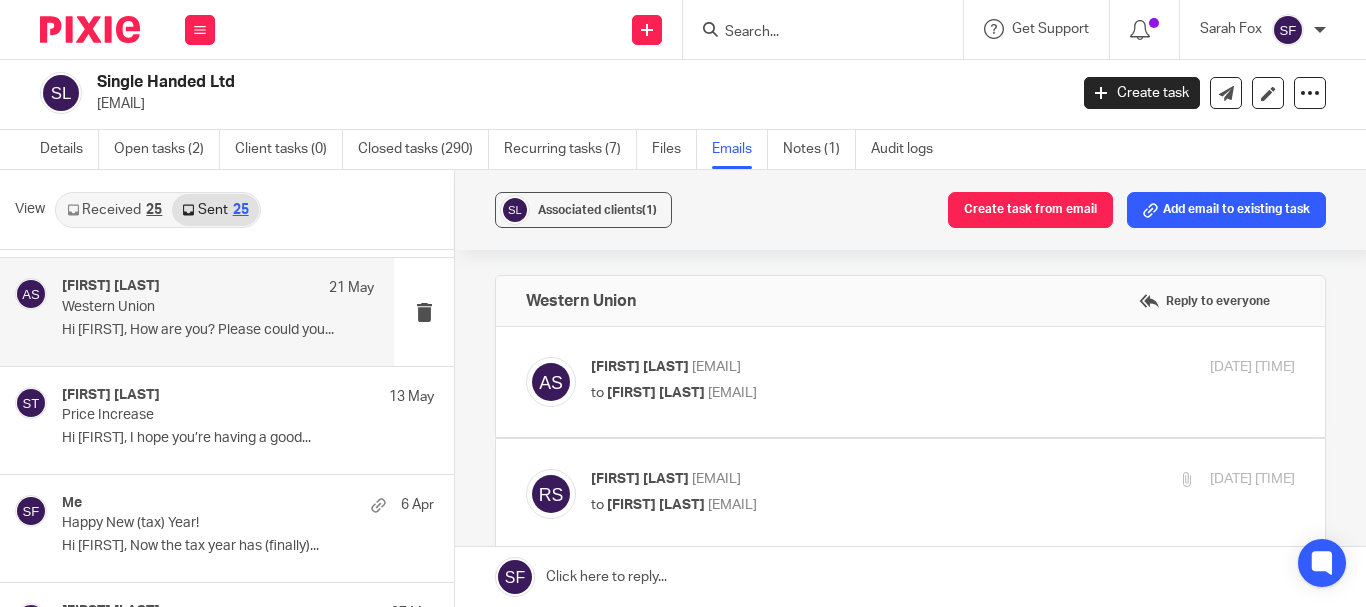 scroll, scrollTop: 0, scrollLeft: 0, axis: both 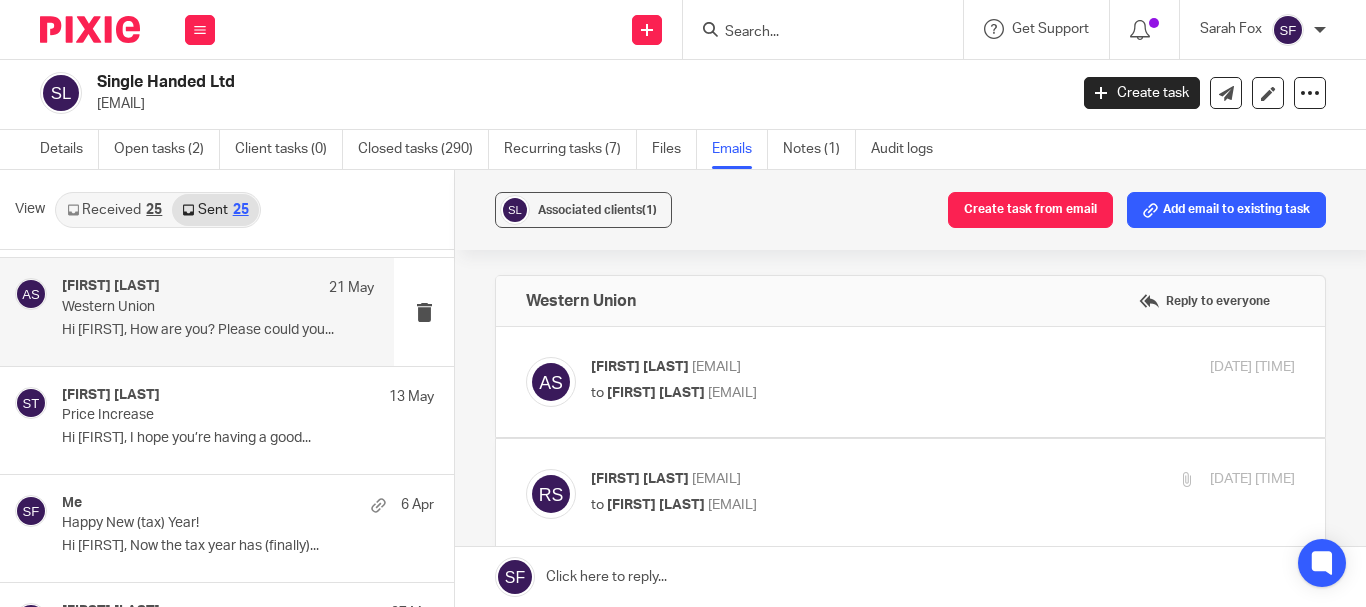 click on "Abi Spence
<abi@wearediverso.com>   to
Robert Simpson
<info@singlehandedproducts.com>" at bounding box center (825, 380) 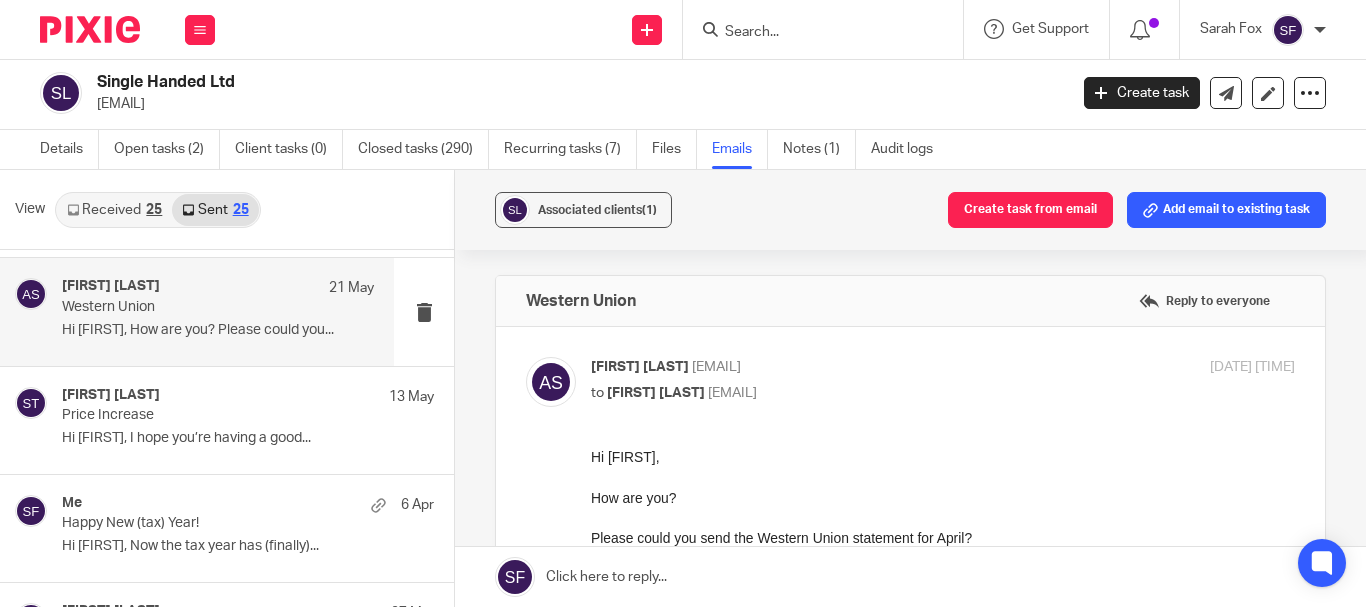 scroll, scrollTop: 0, scrollLeft: 0, axis: both 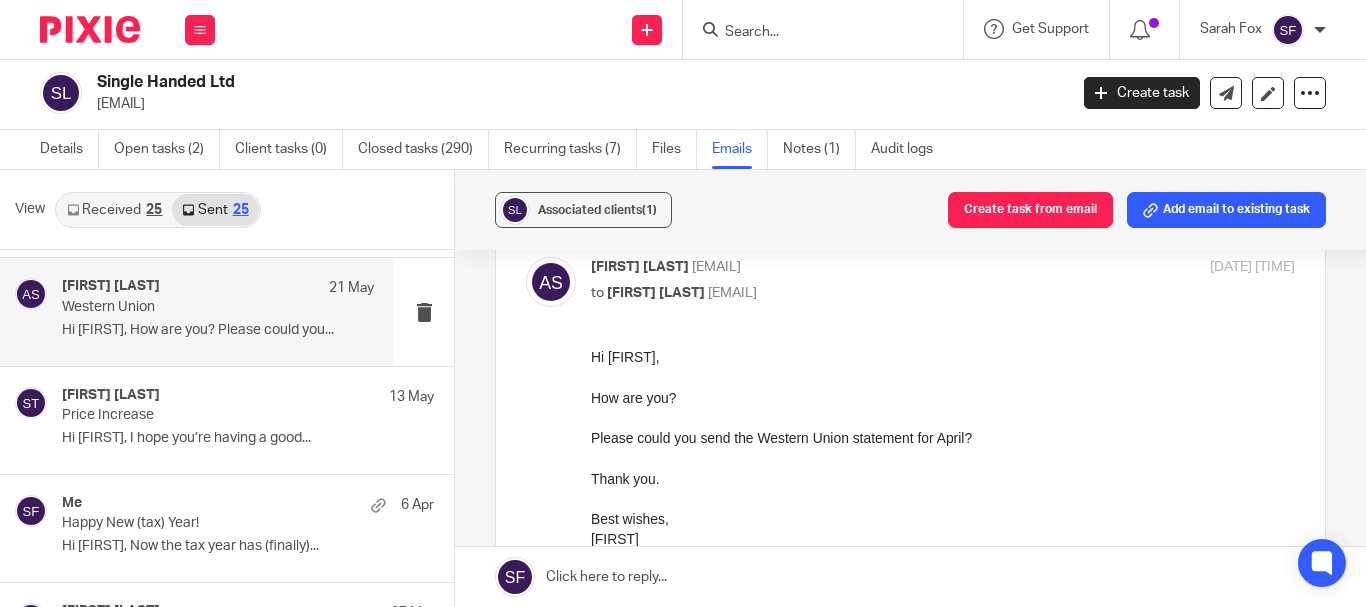 click on "Abi Spence
<abi@wearediverso.com>   to
Robert Simpson
<info@singlehandedproducts.com>       21 May 2025 8:50pm
Forward" at bounding box center (910, 441) 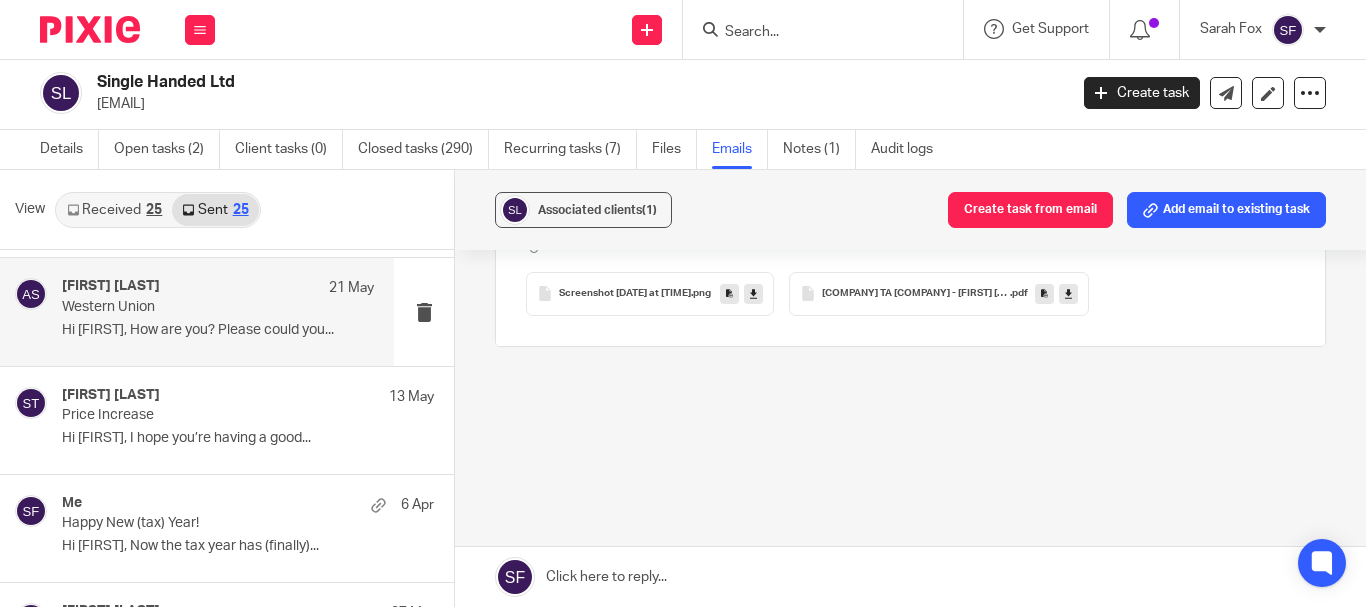 scroll, scrollTop: 1255, scrollLeft: 0, axis: vertical 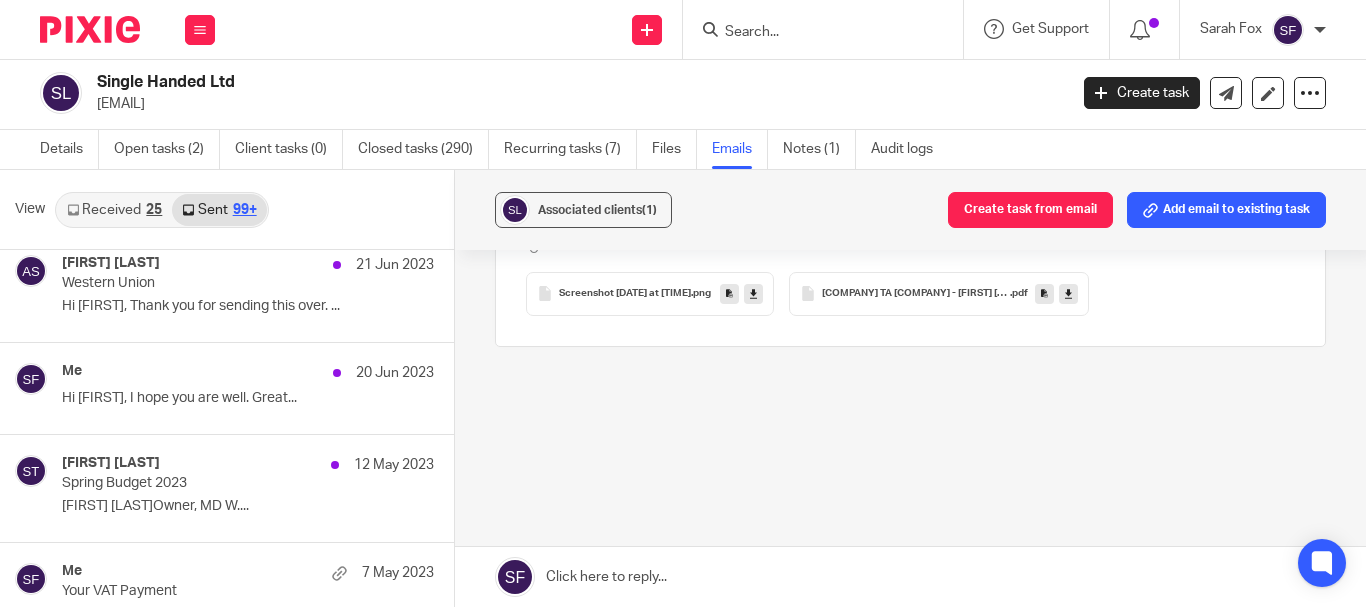drag, startPoint x: 135, startPoint y: 105, endPoint x: 327, endPoint y: 103, distance: 192.01042 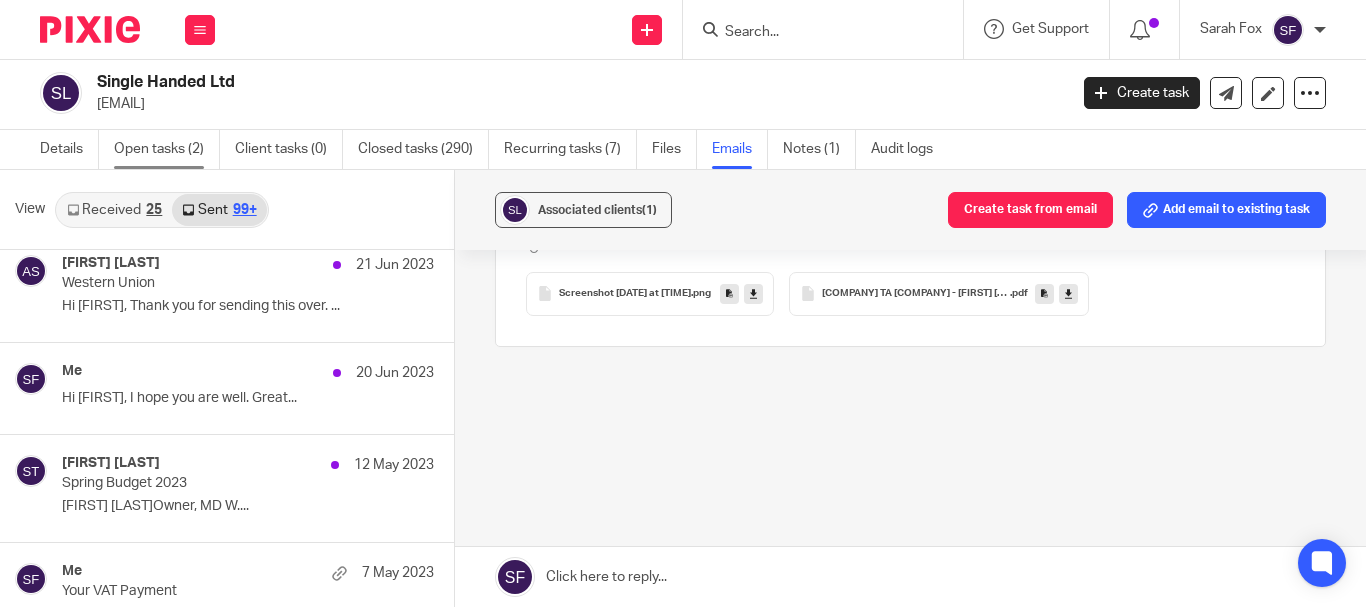 click on "Open tasks (2)" at bounding box center [167, 149] 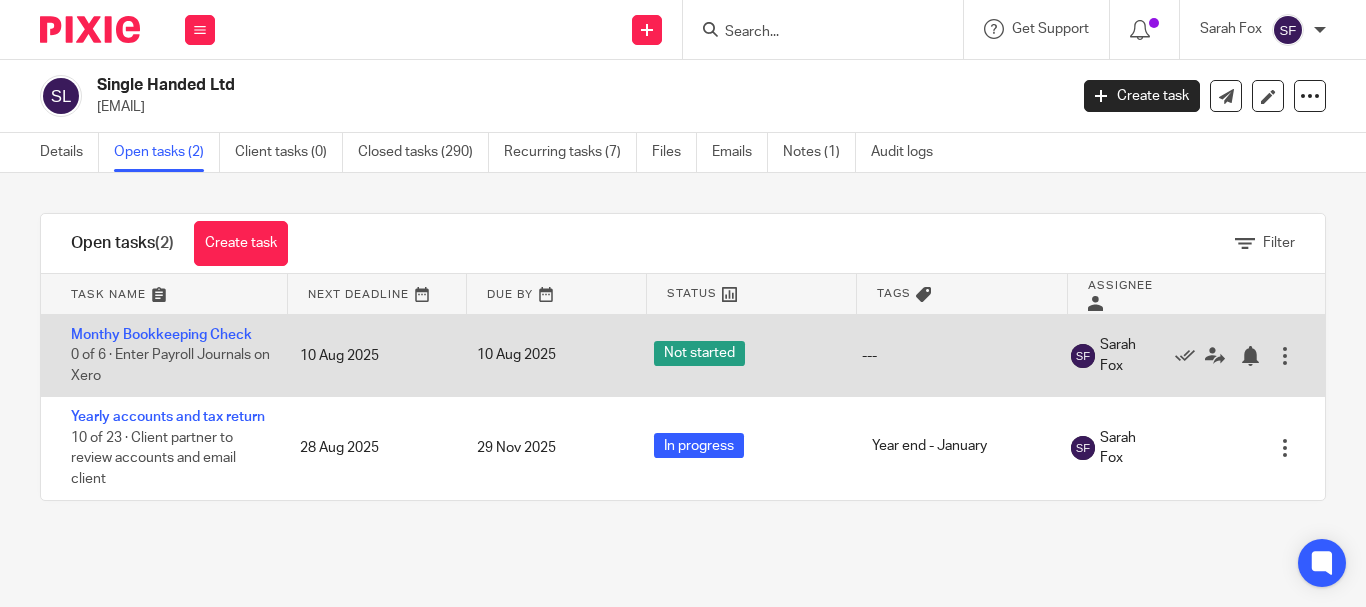 scroll, scrollTop: 0, scrollLeft: 0, axis: both 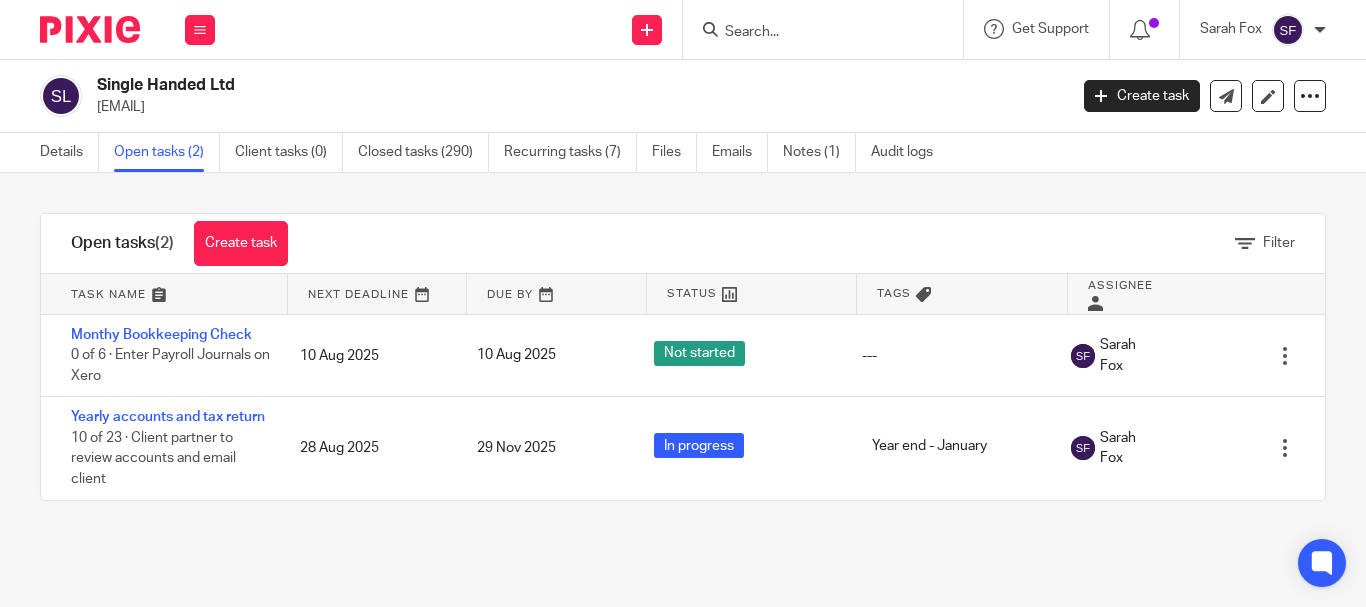 click at bounding box center (813, 33) 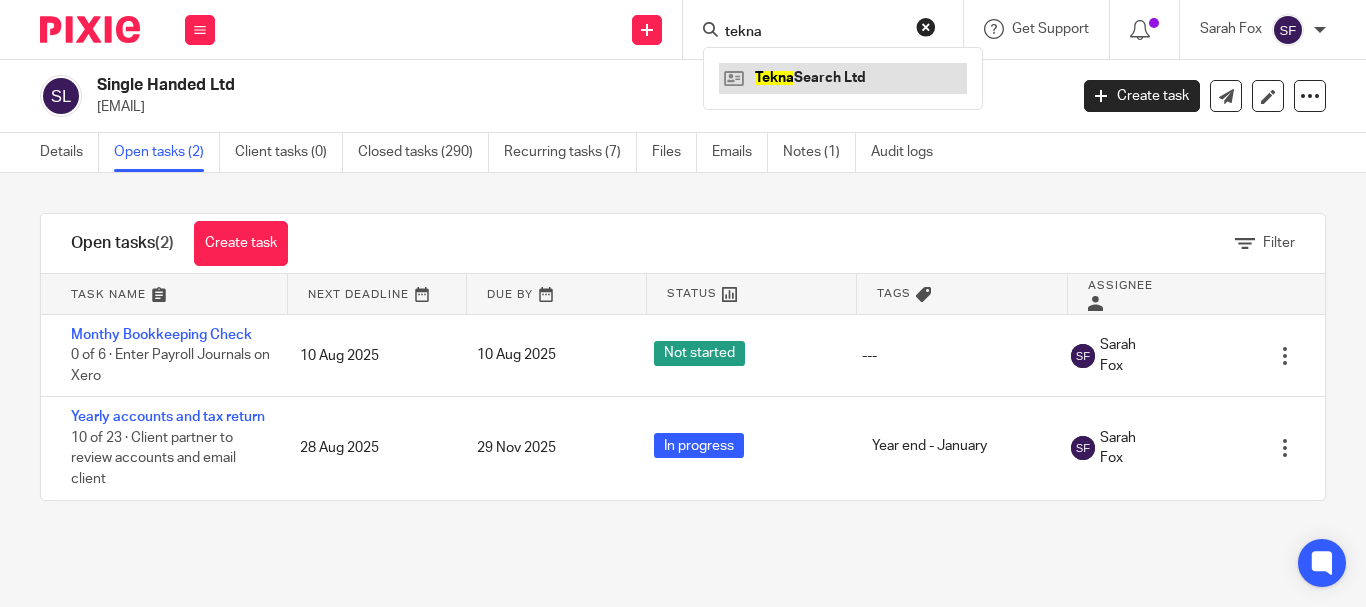 type on "tekna" 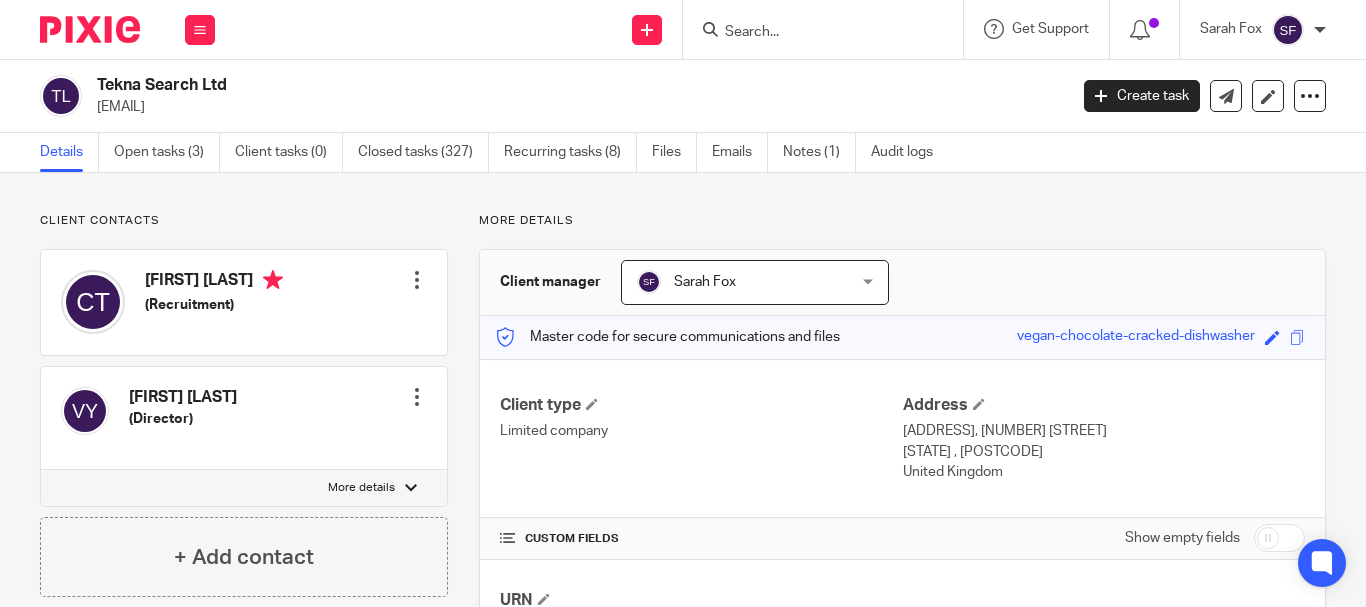 scroll, scrollTop: 0, scrollLeft: 0, axis: both 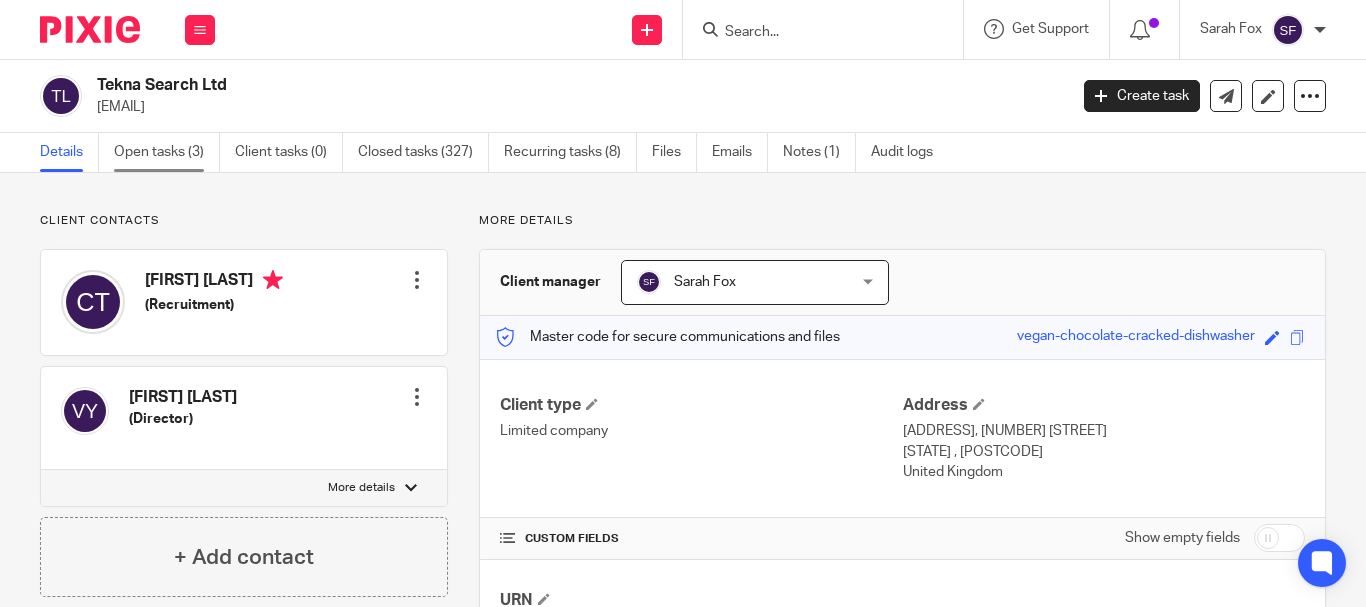 click on "Open tasks (3)" at bounding box center [167, 152] 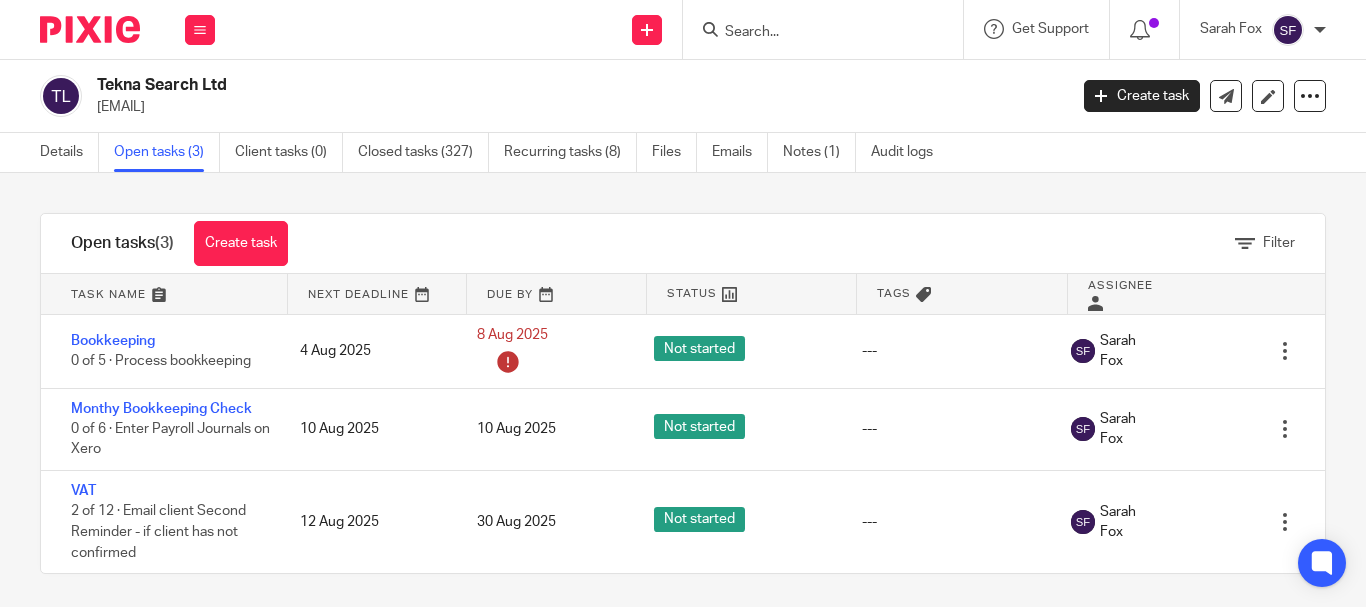 scroll, scrollTop: 0, scrollLeft: 0, axis: both 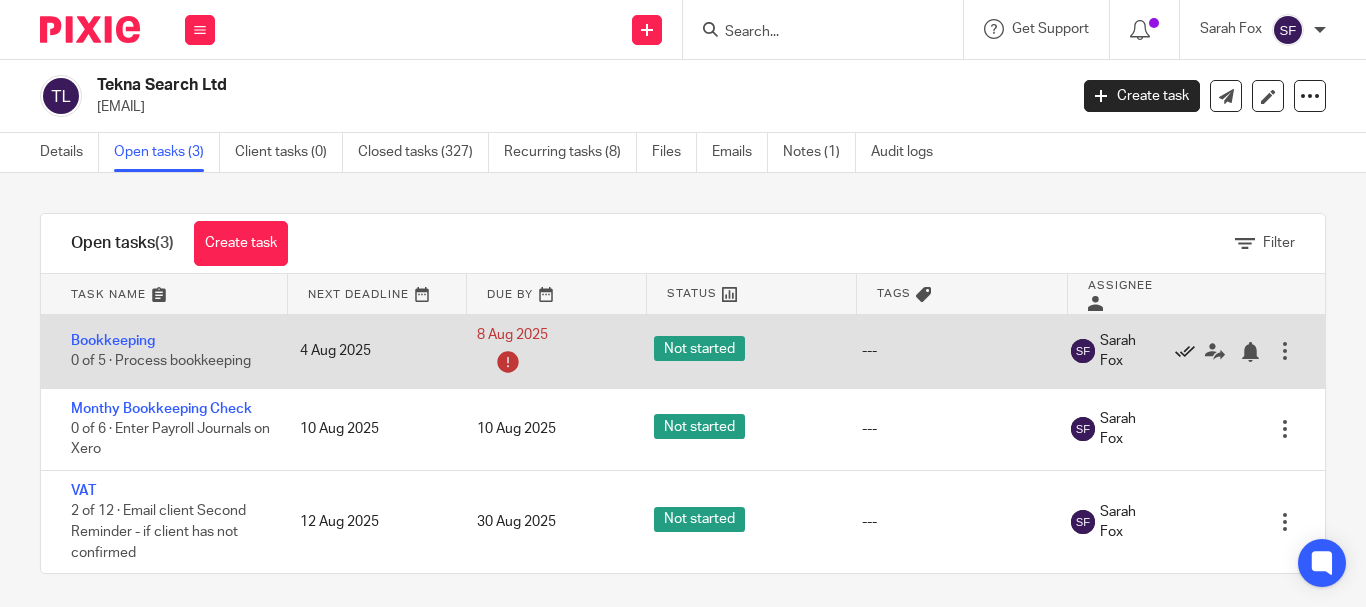 click at bounding box center [1185, 352] 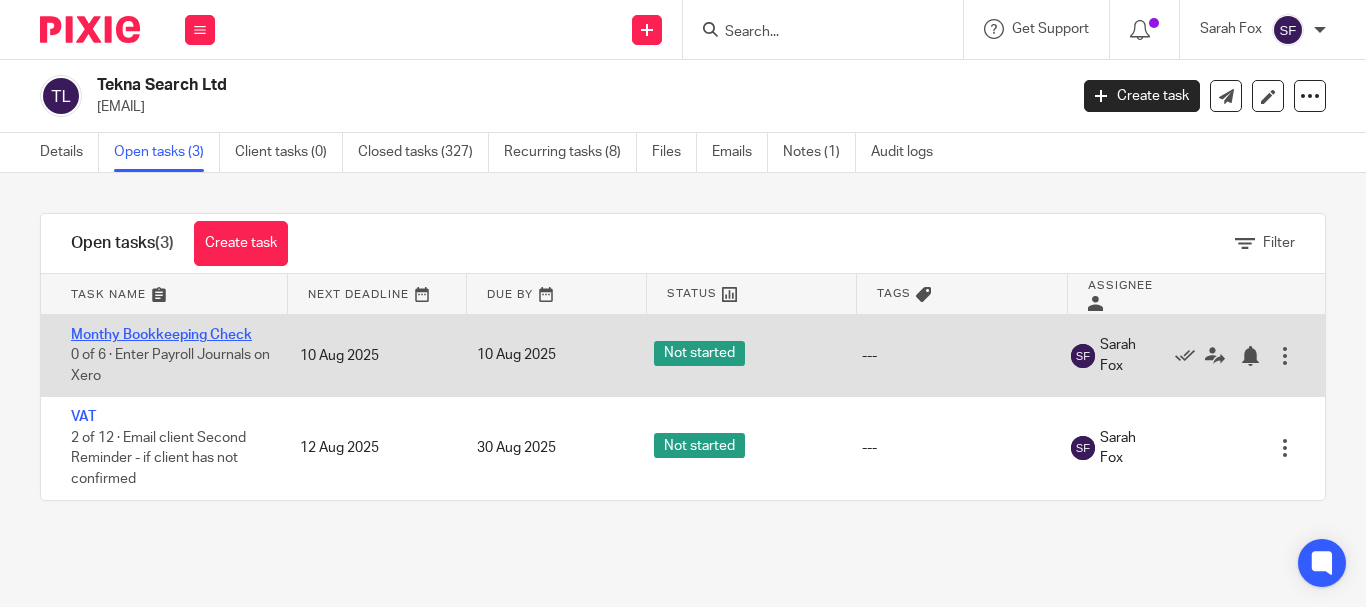 click on "Monthy Bookkeeping Check" at bounding box center (161, 335) 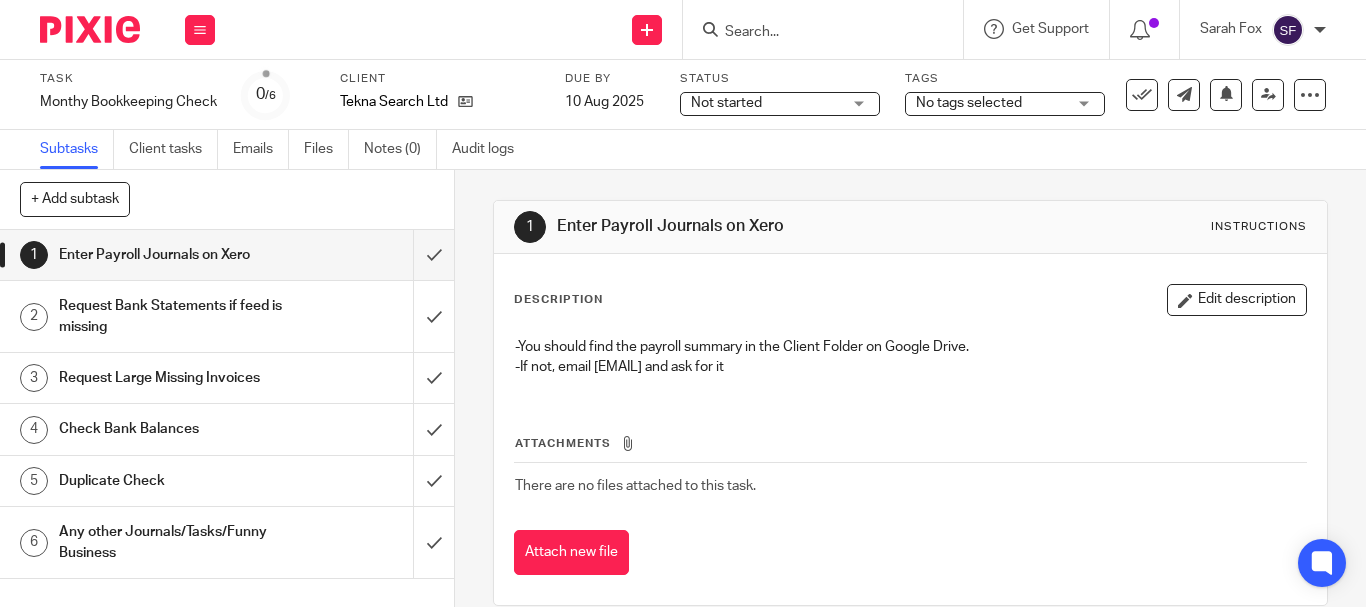 scroll, scrollTop: 0, scrollLeft: 0, axis: both 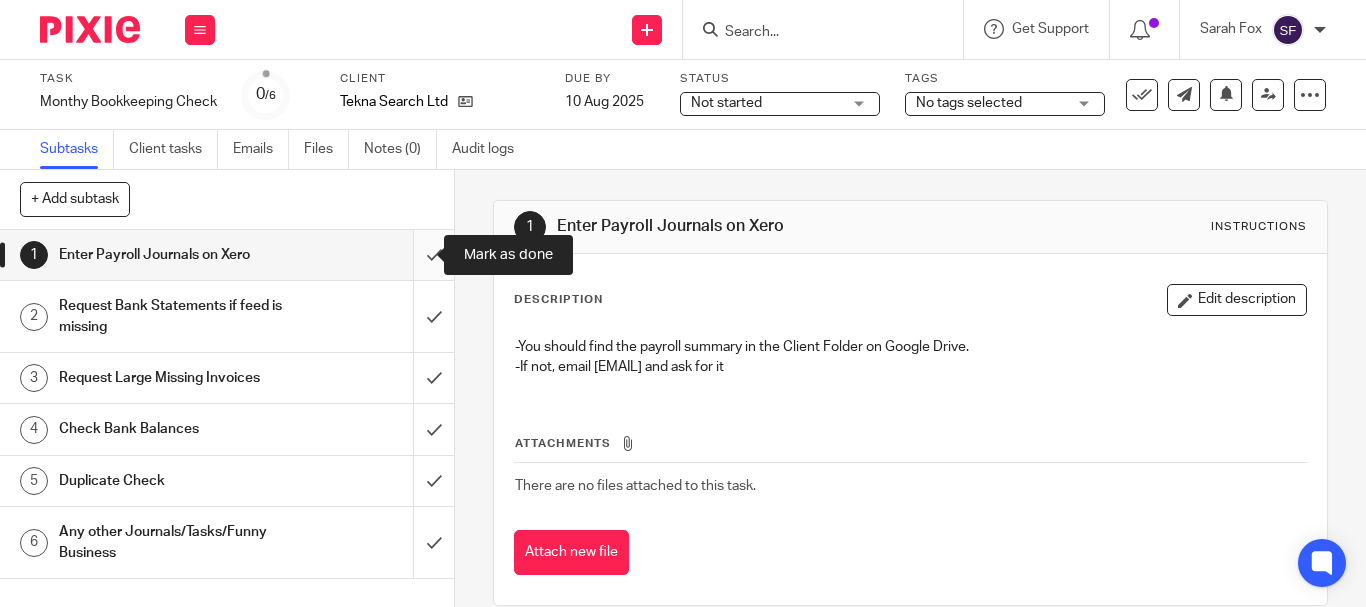 click at bounding box center (227, 255) 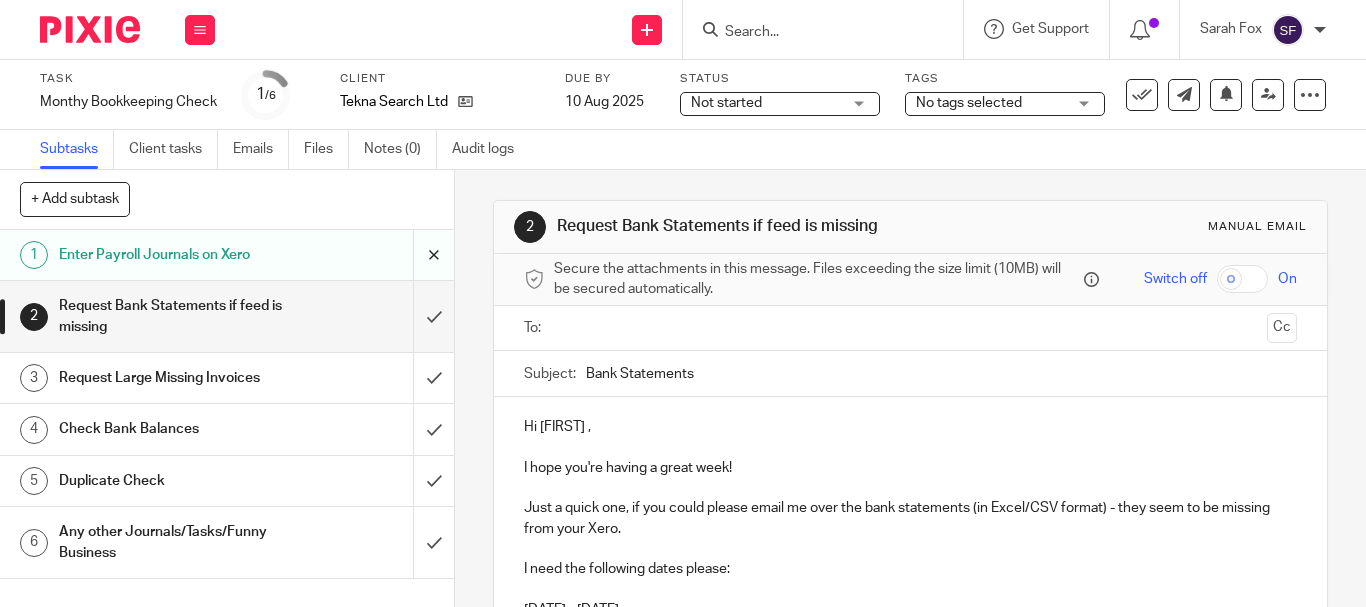 scroll, scrollTop: 0, scrollLeft: 0, axis: both 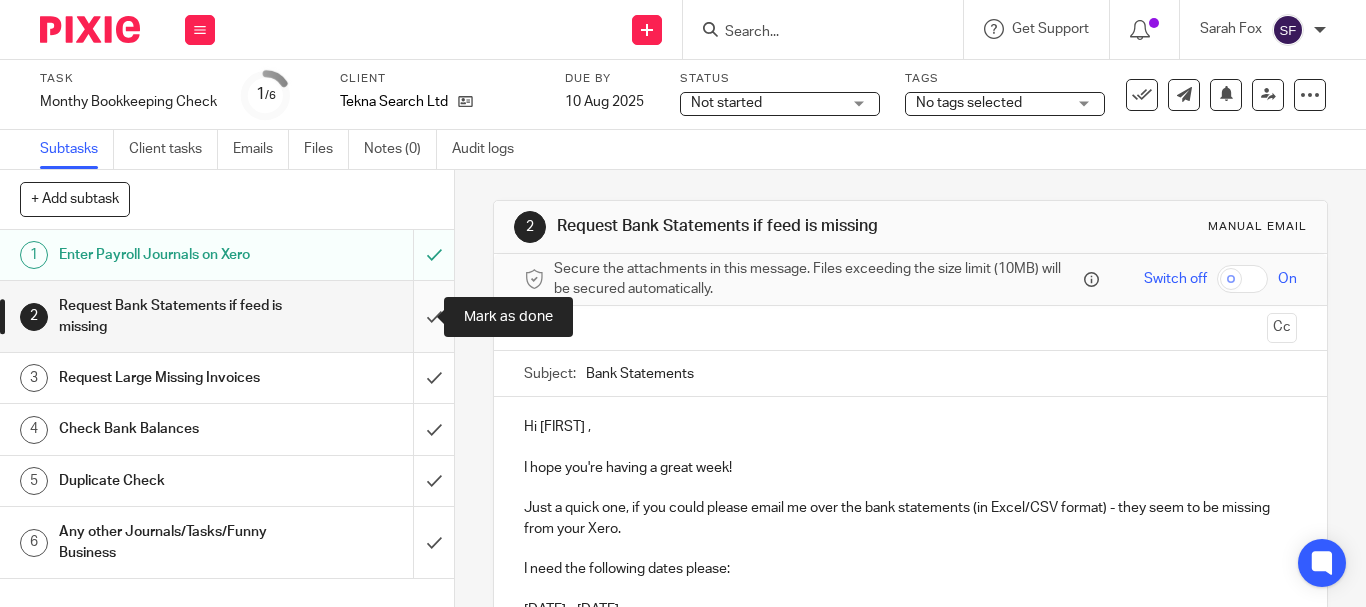 click at bounding box center [227, 316] 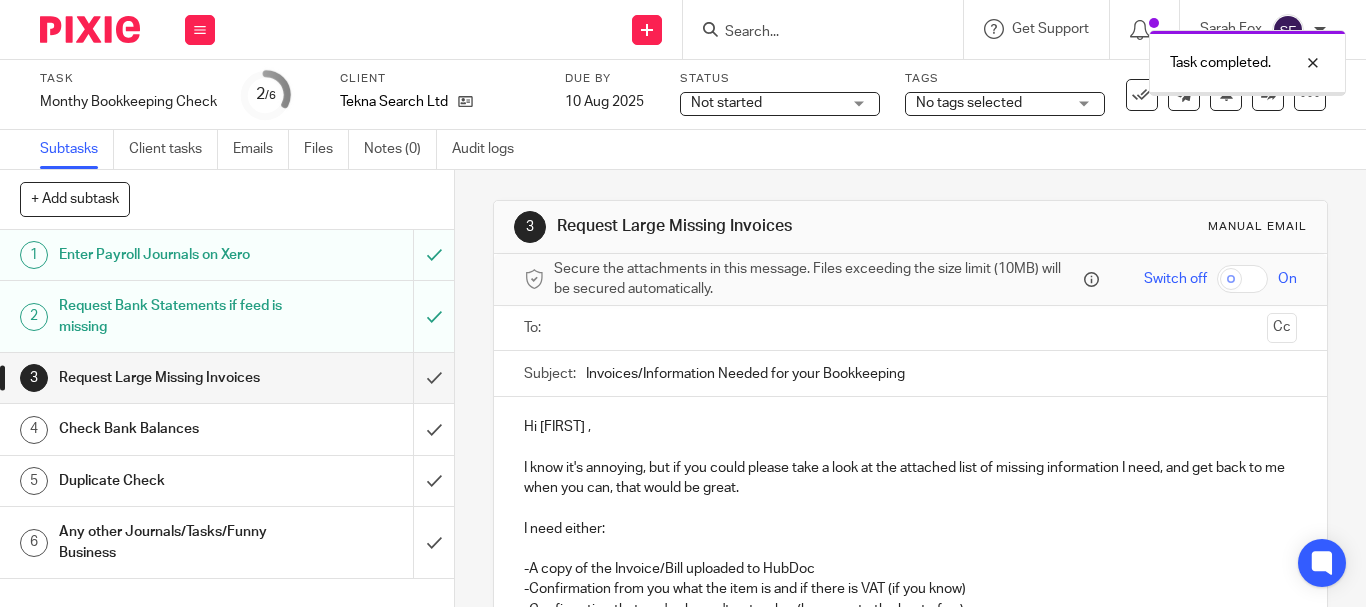 scroll, scrollTop: 0, scrollLeft: 0, axis: both 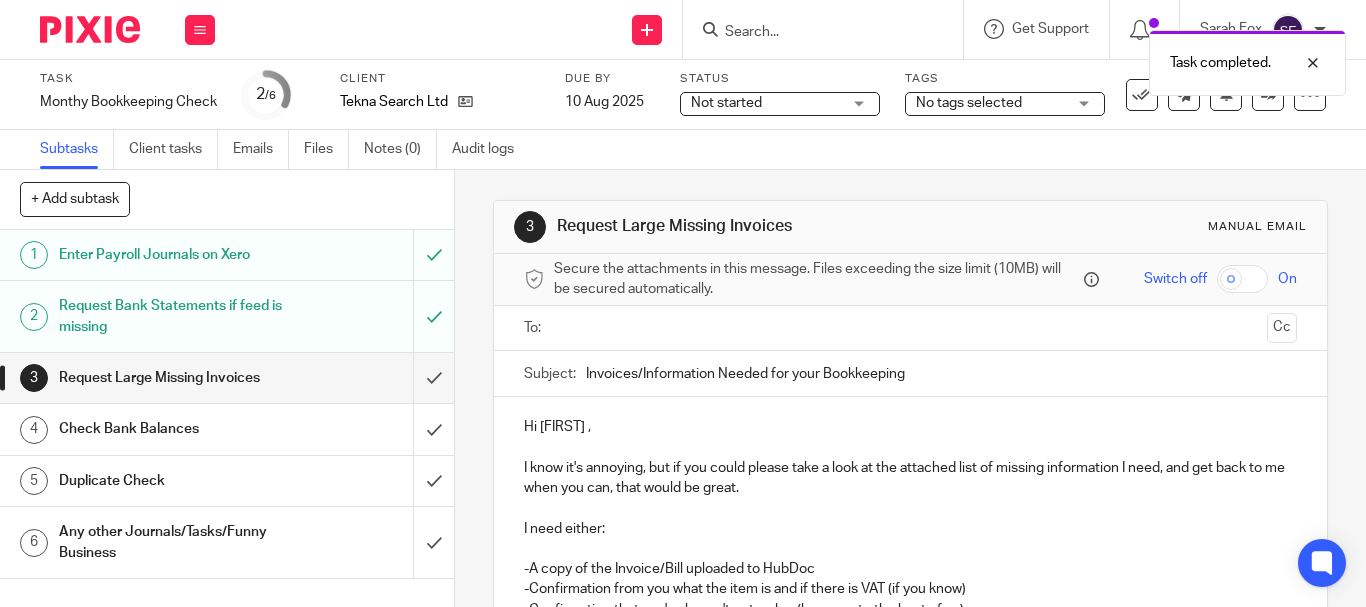 drag, startPoint x: 1125, startPoint y: 100, endPoint x: 1106, endPoint y: 104, distance: 19.416489 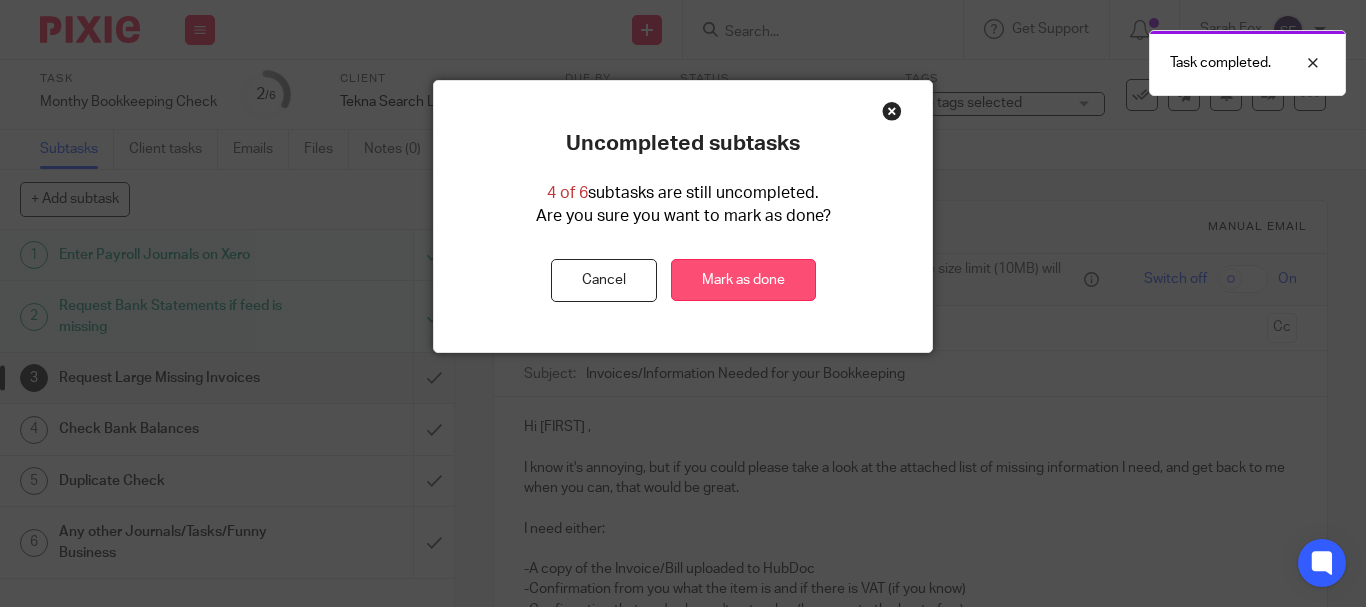 click on "Mark as done" at bounding box center (743, 280) 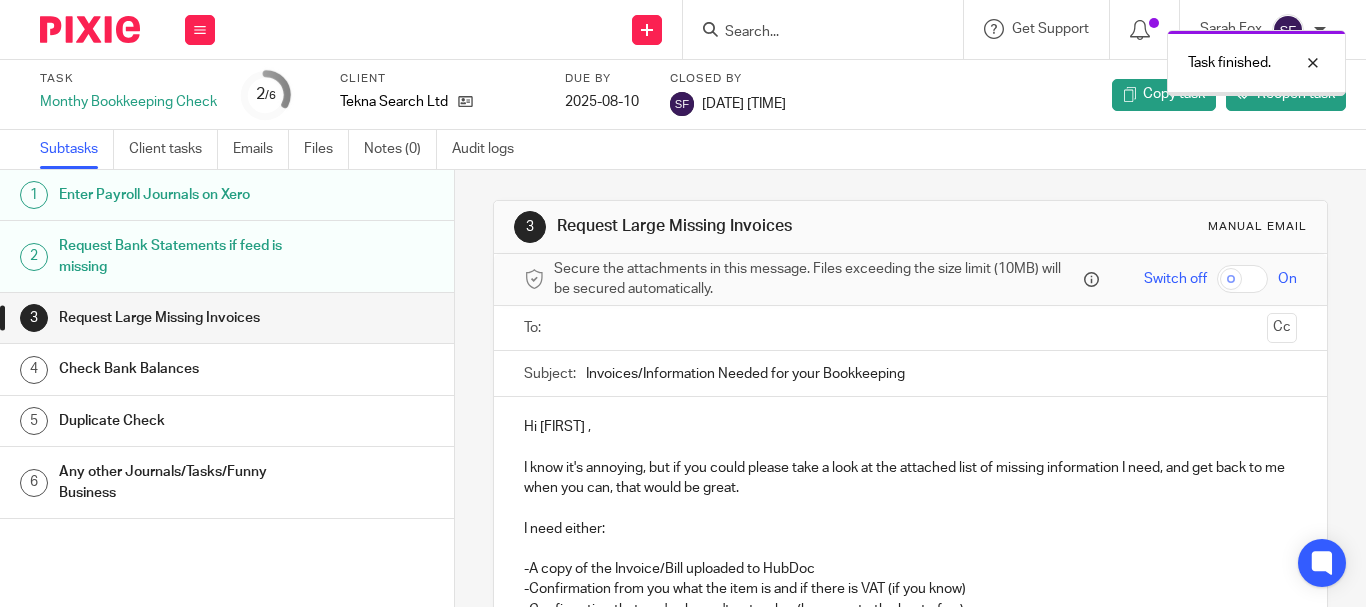 scroll, scrollTop: 0, scrollLeft: 0, axis: both 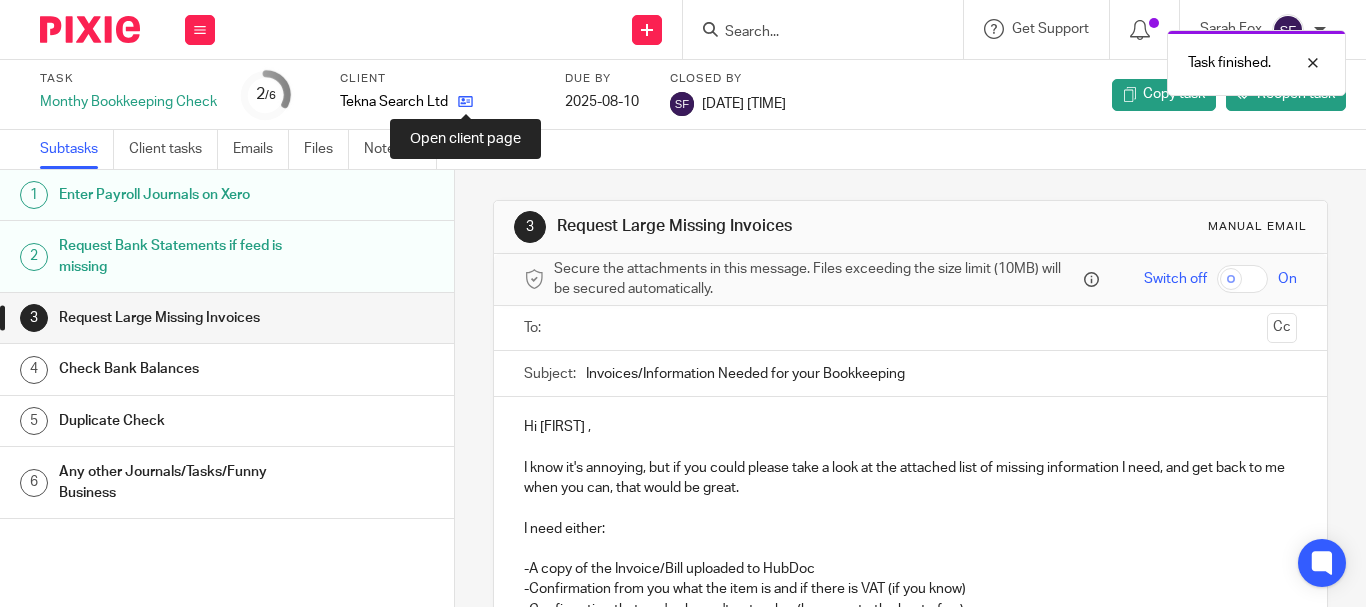 click at bounding box center [465, 101] 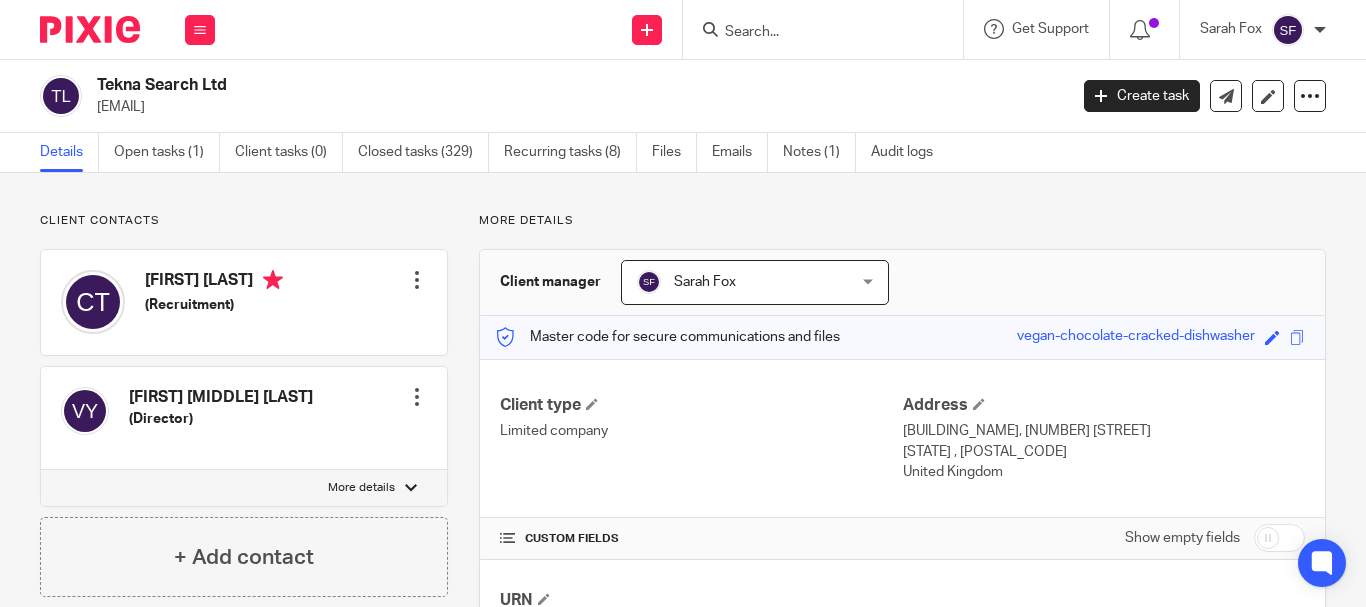 scroll, scrollTop: 0, scrollLeft: 0, axis: both 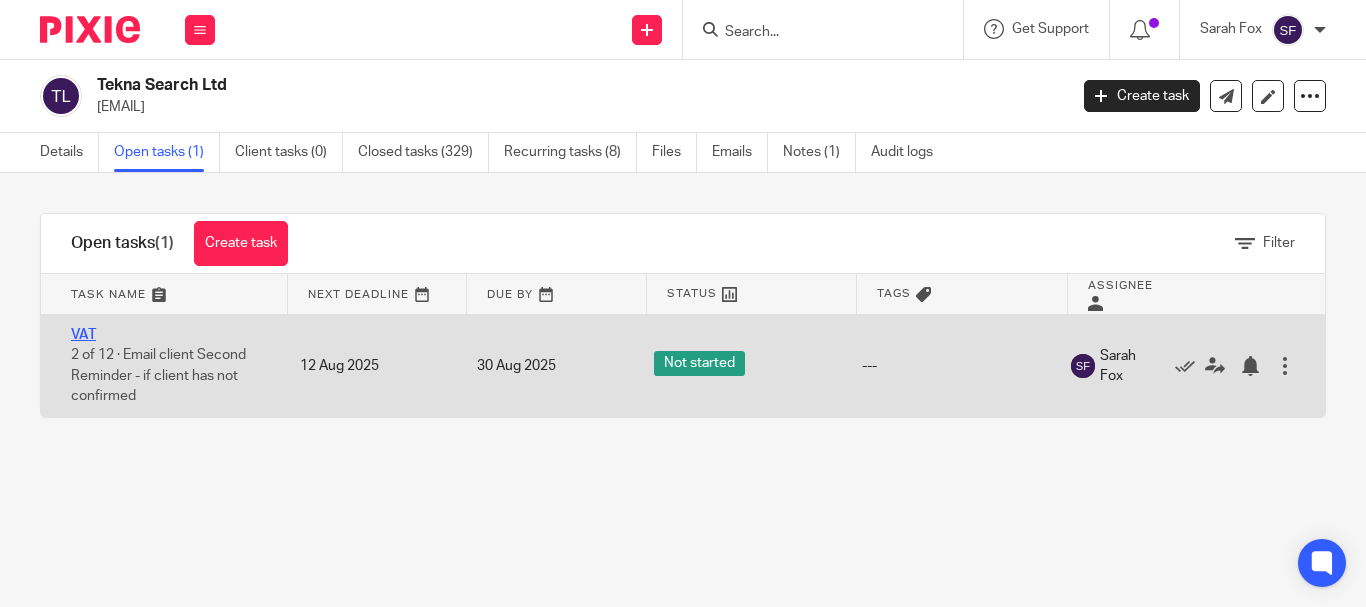 click on "VAT" at bounding box center [83, 335] 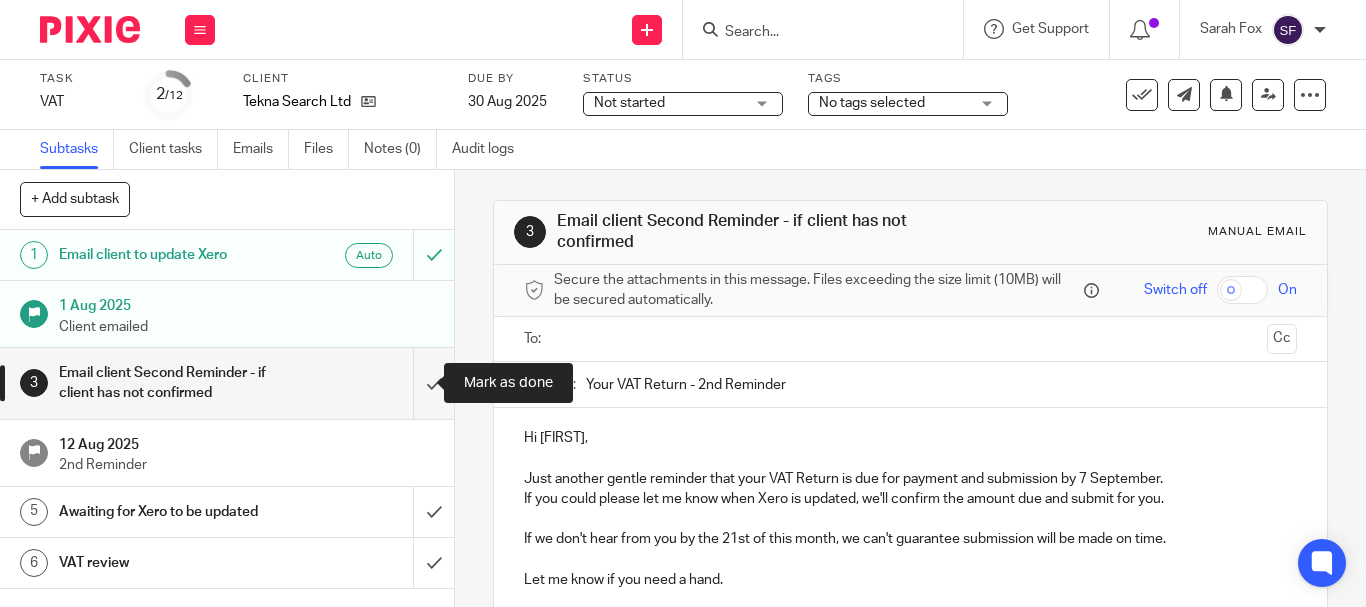scroll, scrollTop: 0, scrollLeft: 0, axis: both 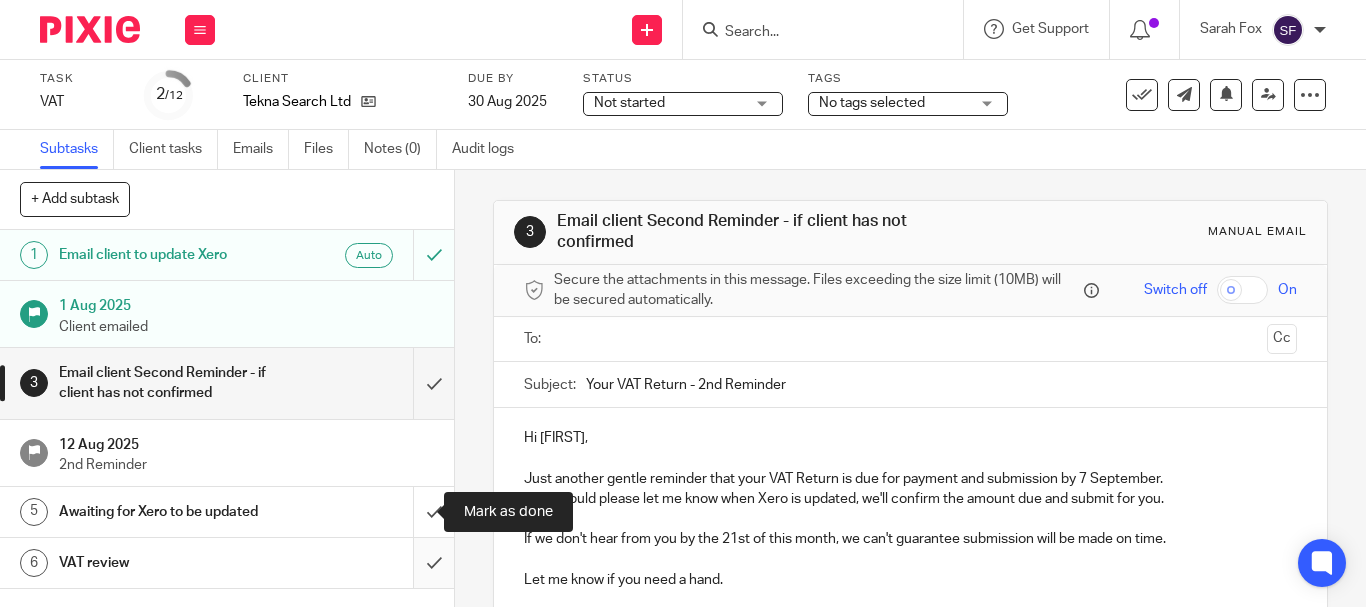 drag, startPoint x: 403, startPoint y: 509, endPoint x: 412, endPoint y: 552, distance: 43.931767 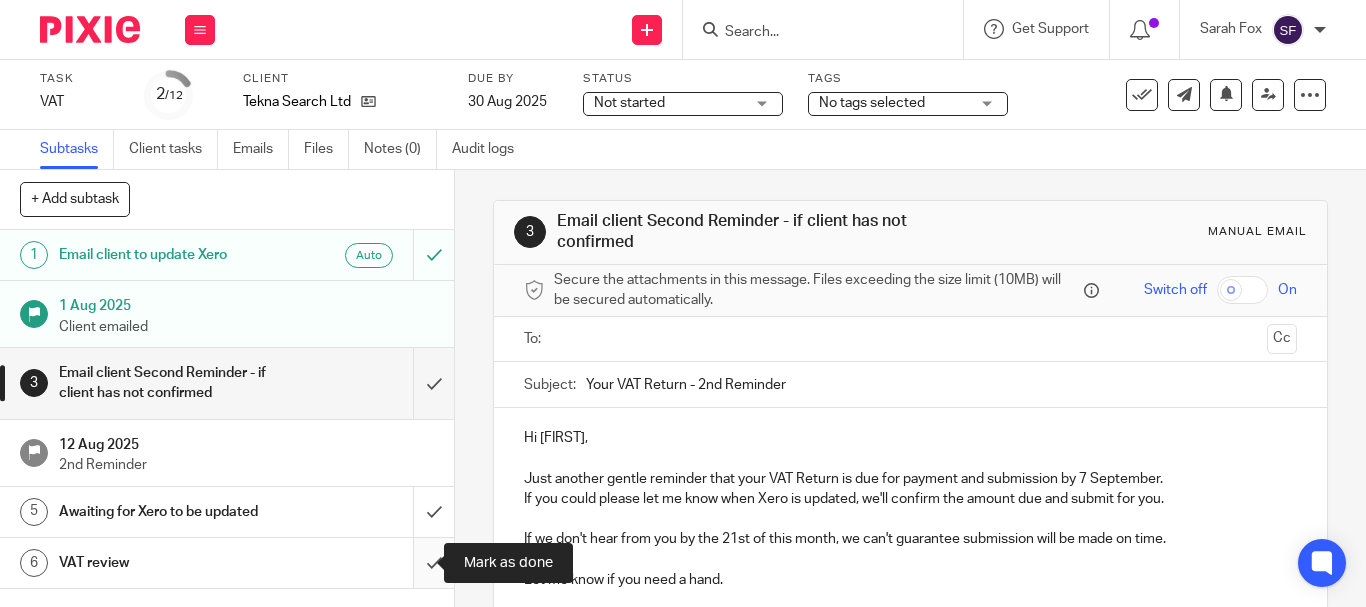 drag, startPoint x: 416, startPoint y: 570, endPoint x: 414, endPoint y: 542, distance: 28.071337 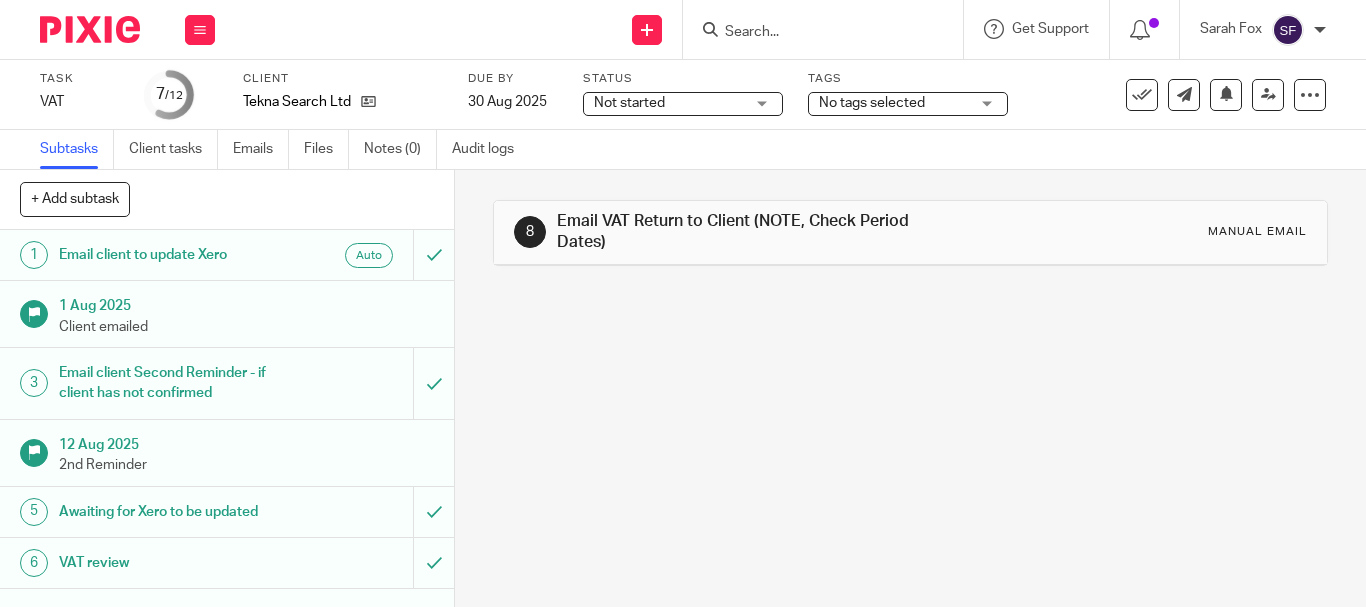scroll, scrollTop: 0, scrollLeft: 0, axis: both 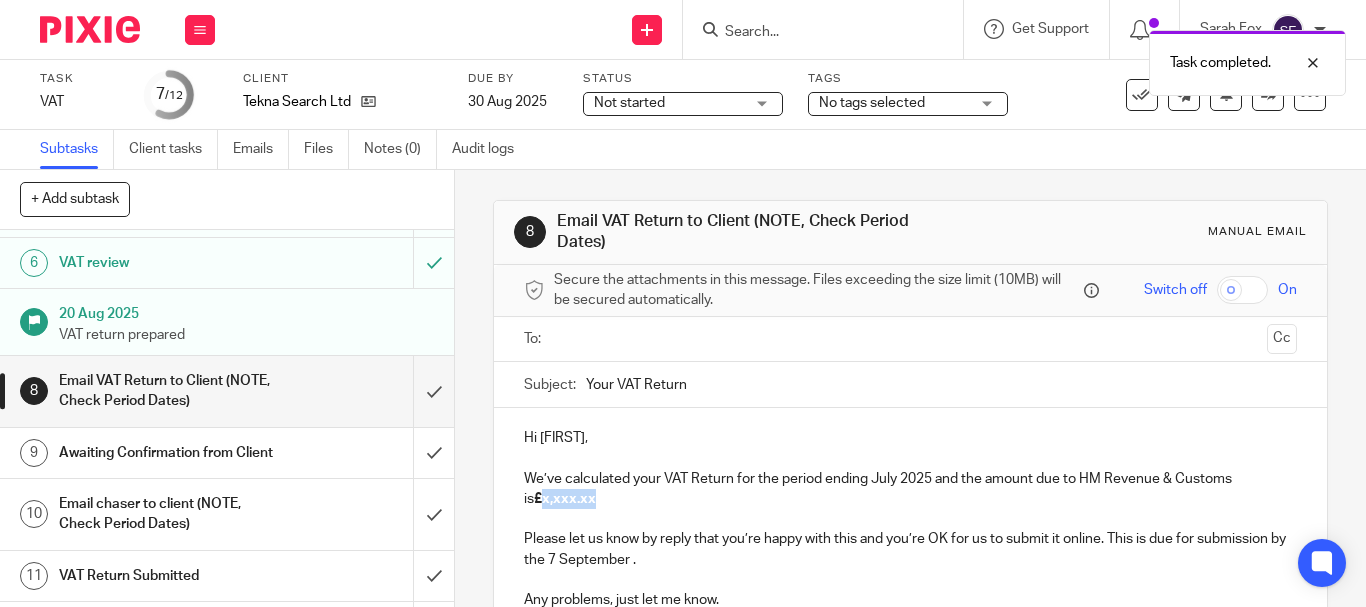 drag, startPoint x: 526, startPoint y: 497, endPoint x: 592, endPoint y: 501, distance: 66.1211 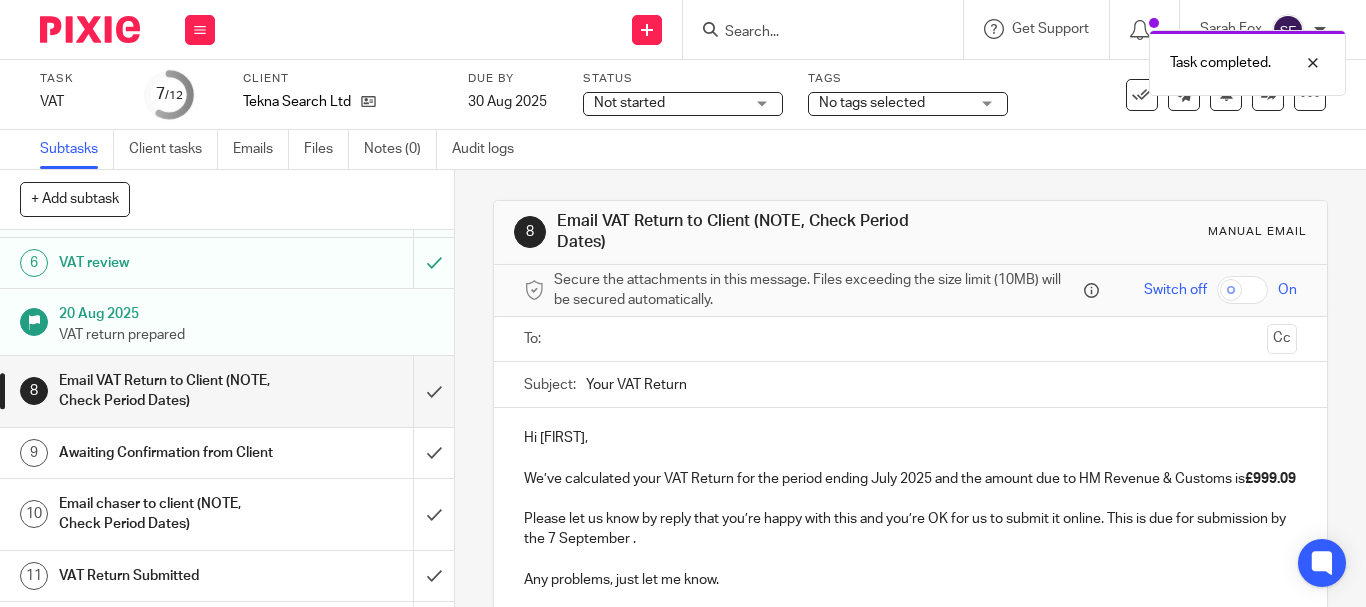click on "We’ve calculated your VAT Return for the period ending July 2025 and the amount due to HM Revenue & Customs is  £999.09" at bounding box center [910, 479] 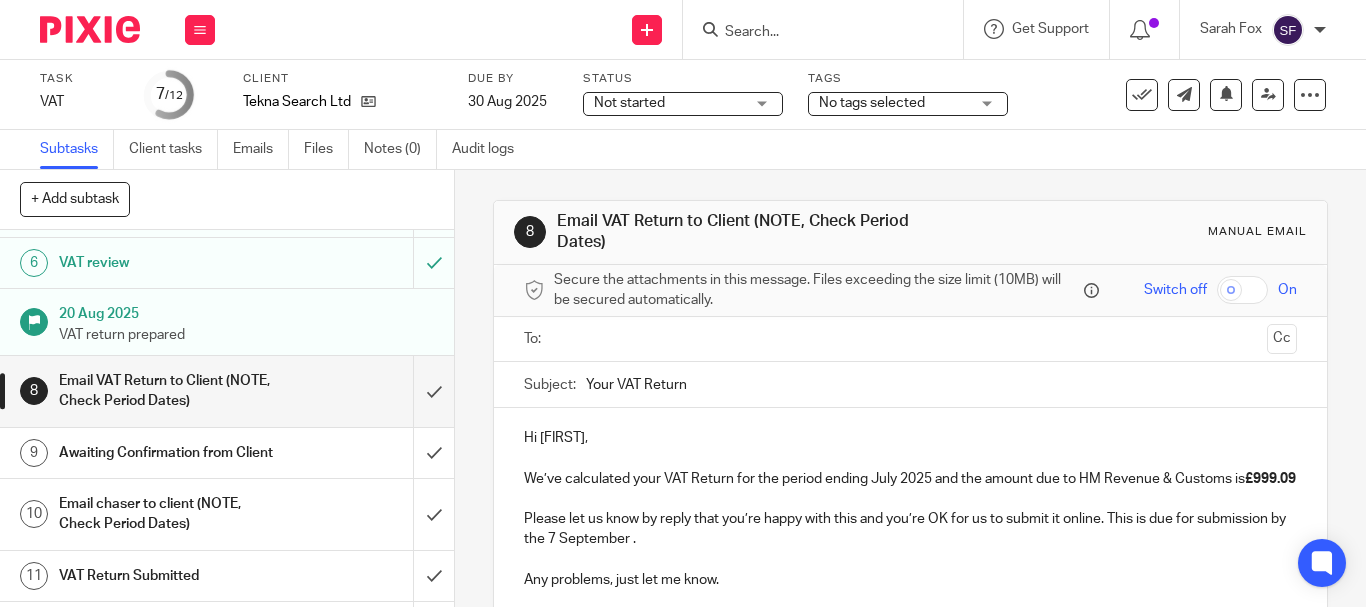 type 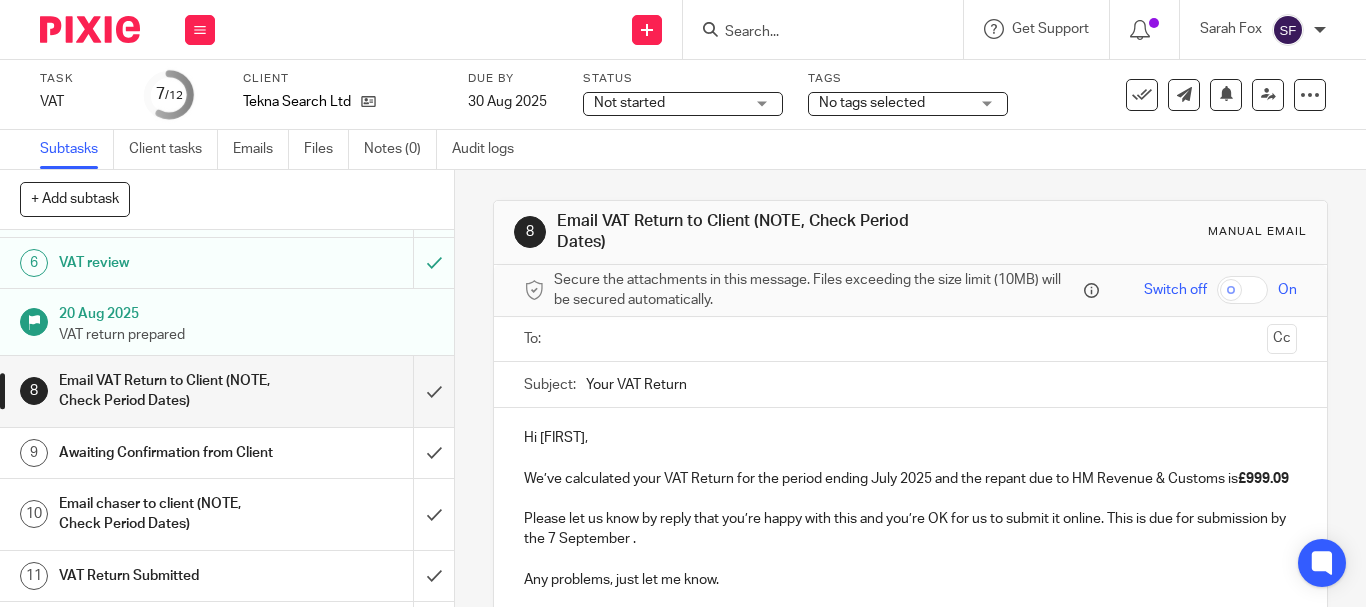 click on "We’ve calculated your VAT Return for the period ending July 2025 and the repant due to HM Revenue & Customs is  £999.09" at bounding box center (910, 479) 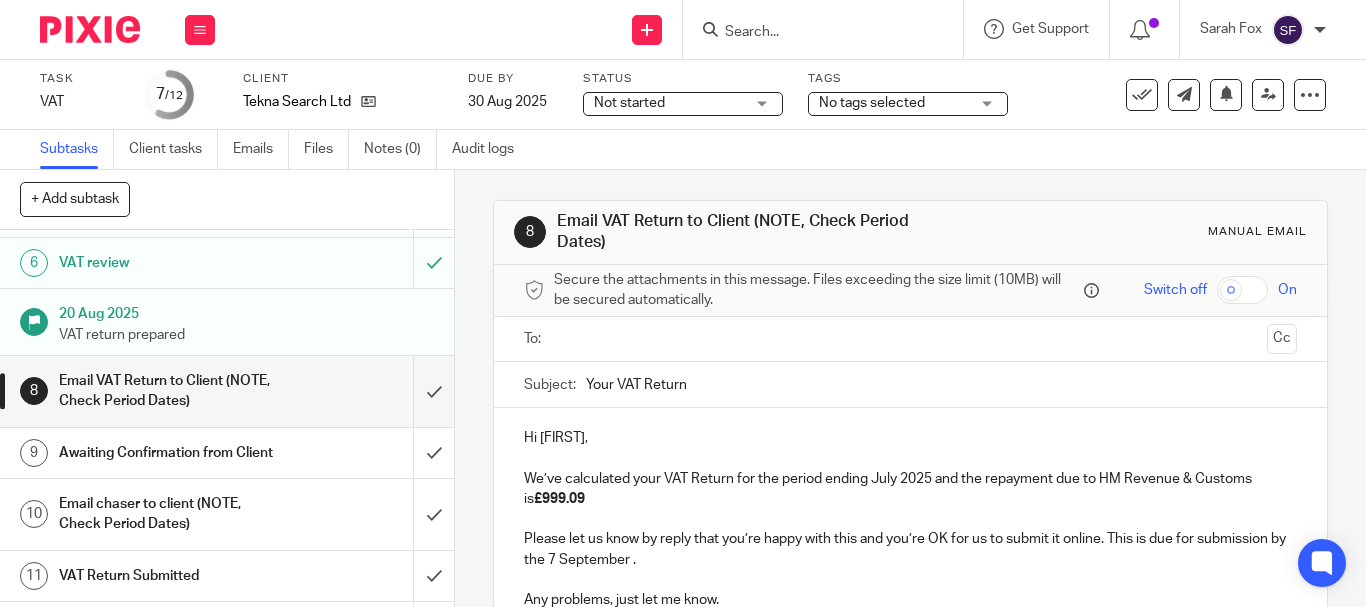 click on "We’ve calculated your VAT Return for the period ending July 2025 and the repayment due to HM Revenue & Customs is  £999.09" at bounding box center (910, 489) 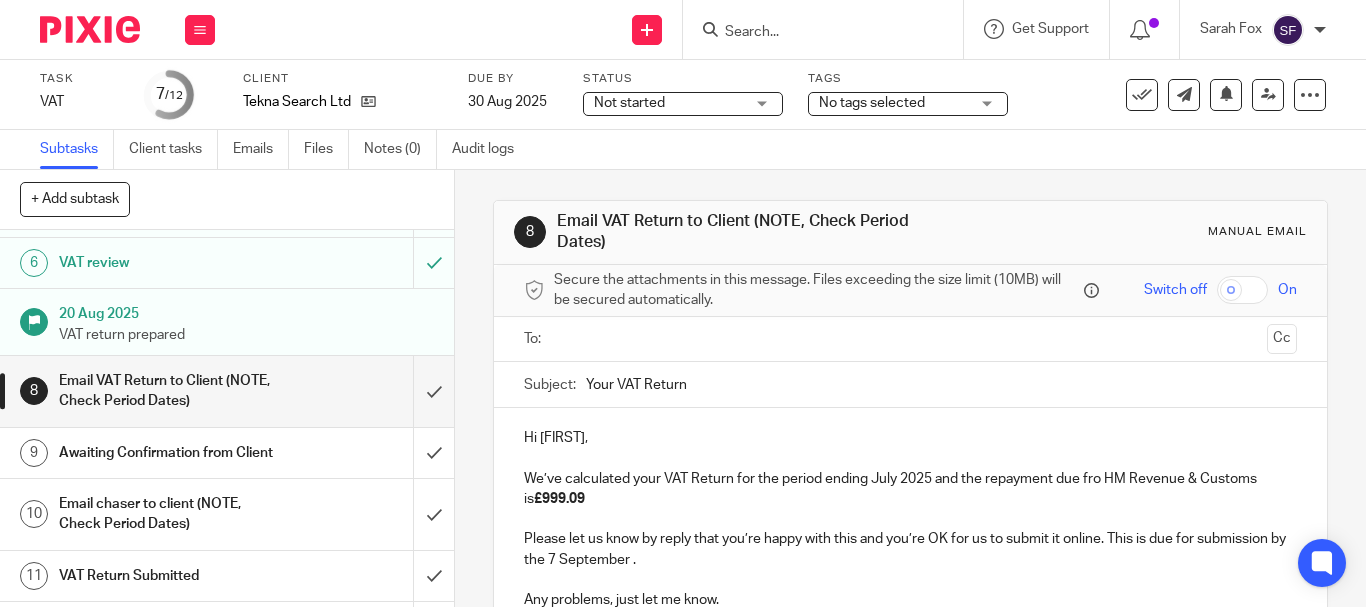 click on "We’ve calculated your VAT Return for the period ending July 2025 and the repayment due fro HM Revenue & Customs is  £999.09" at bounding box center [910, 489] 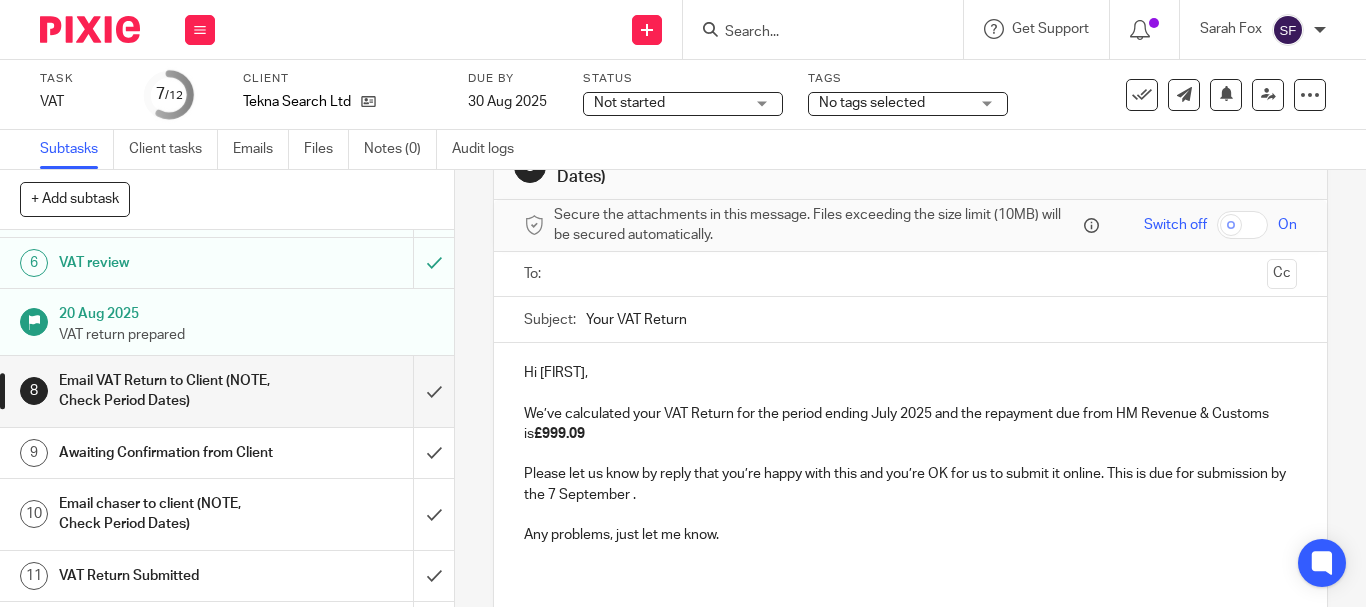 scroll, scrollTop: 100, scrollLeft: 0, axis: vertical 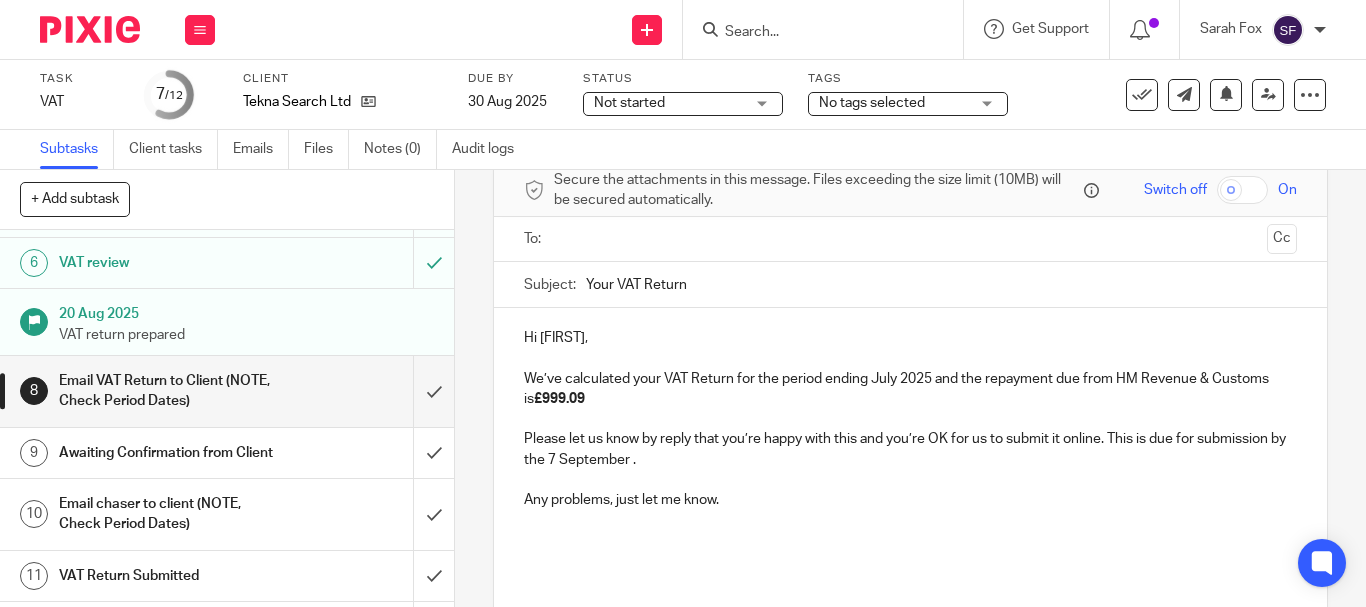 click at bounding box center (909, 239) 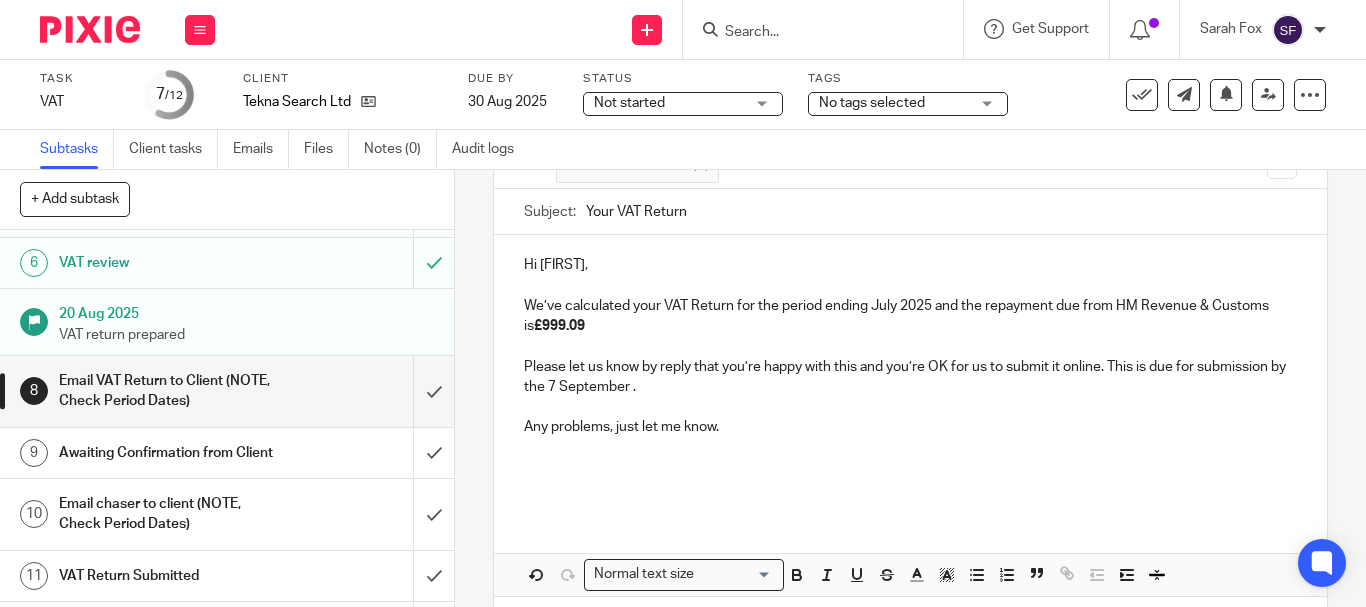 scroll, scrollTop: 0, scrollLeft: 0, axis: both 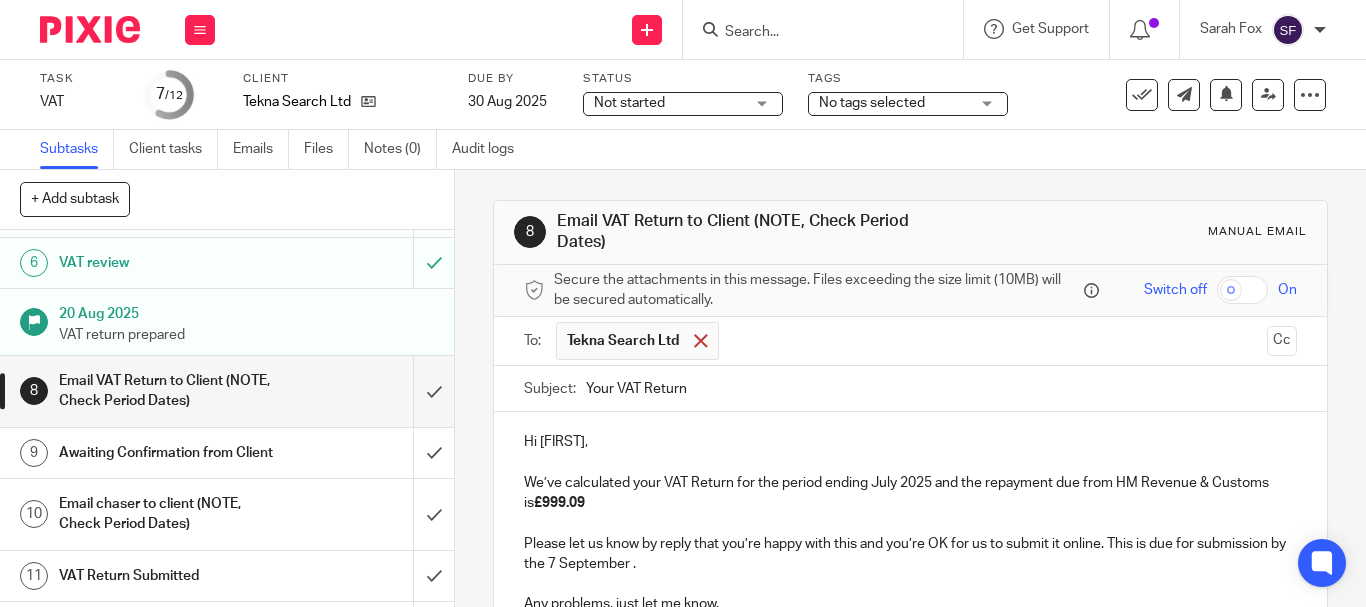 click at bounding box center (700, 341) 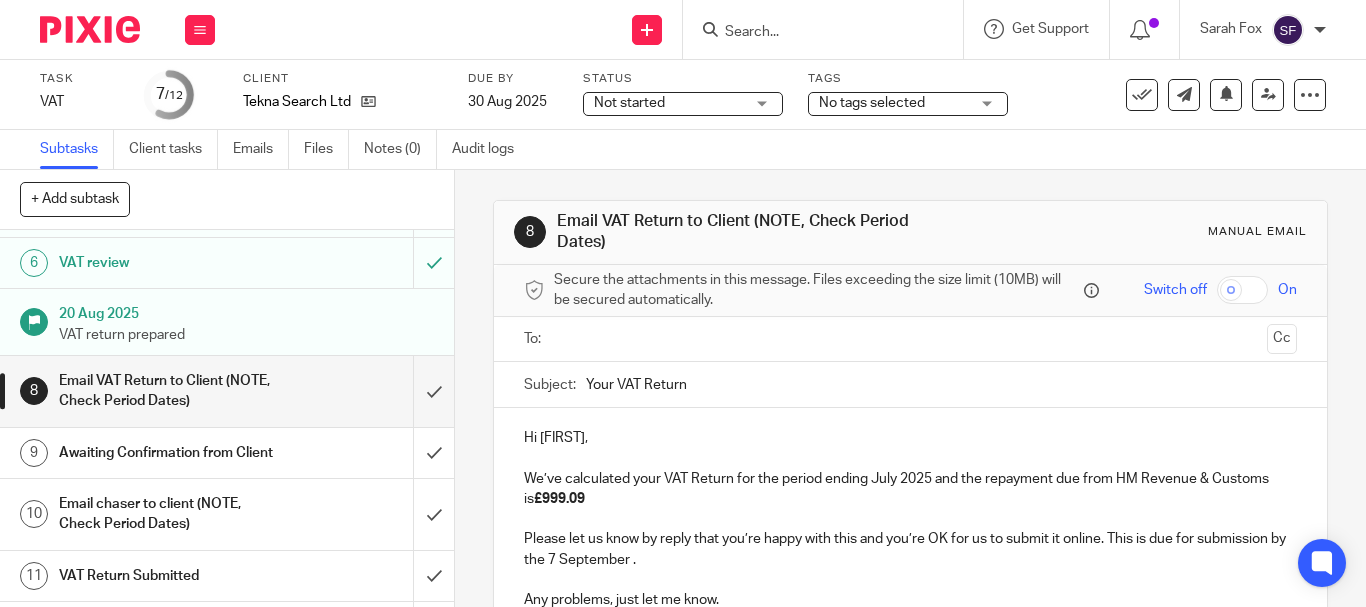 click at bounding box center (909, 339) 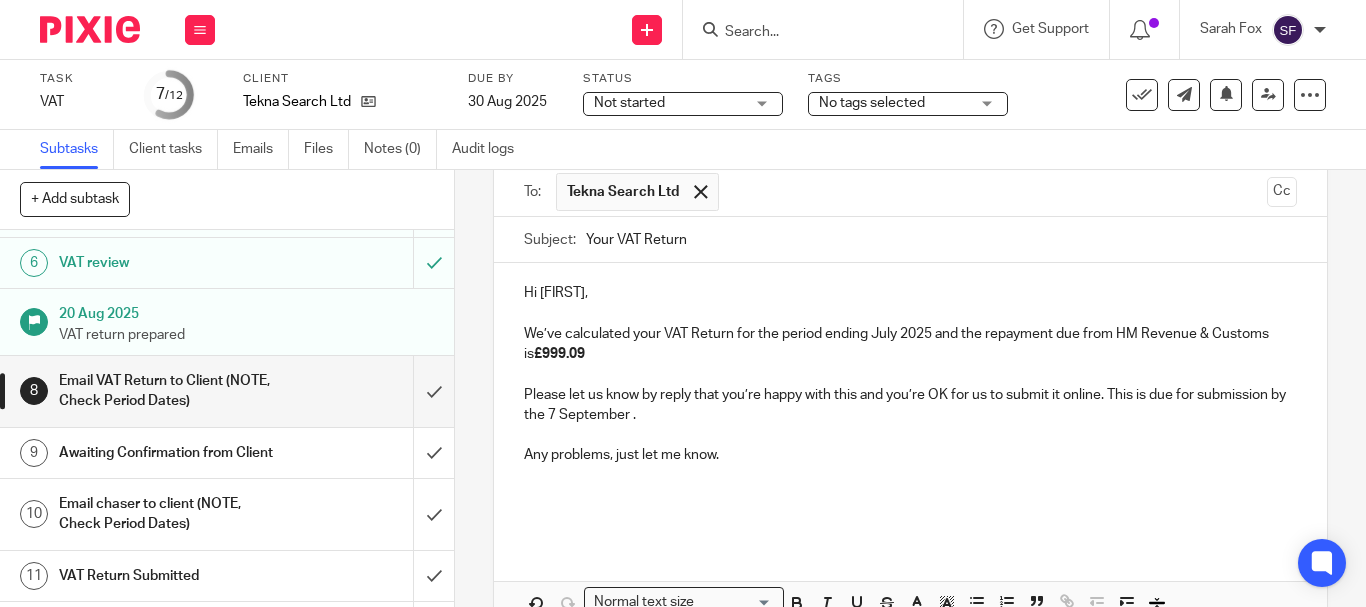 scroll, scrollTop: 263, scrollLeft: 0, axis: vertical 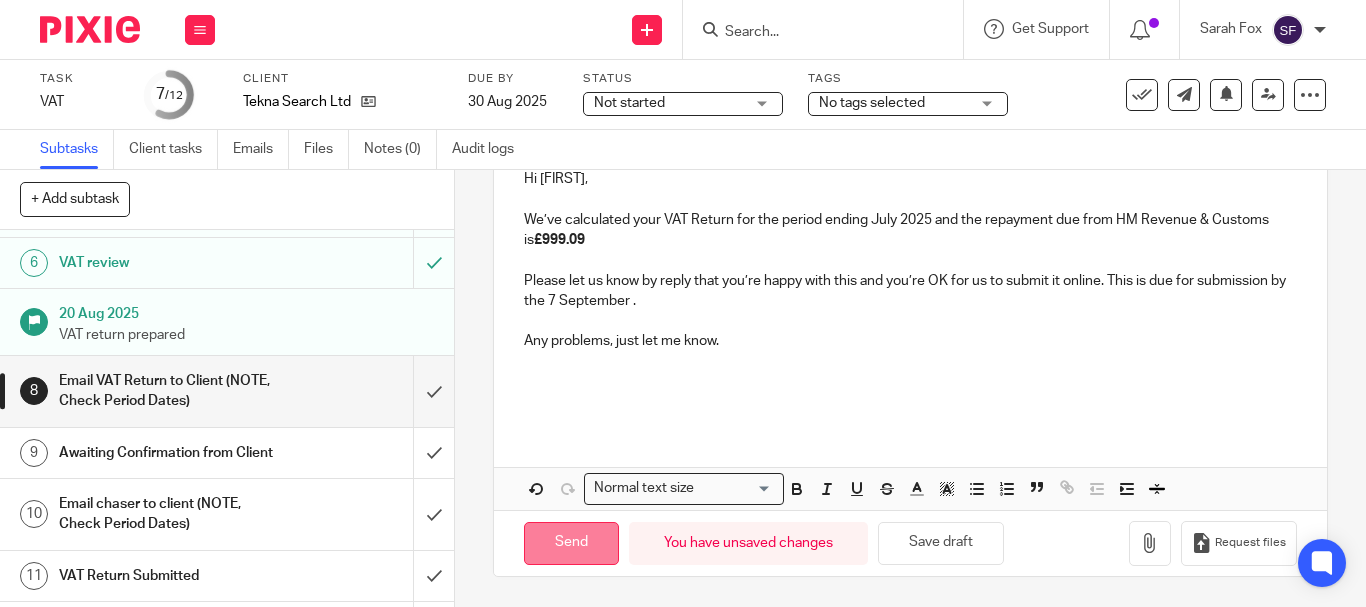 click on "Send" at bounding box center [571, 543] 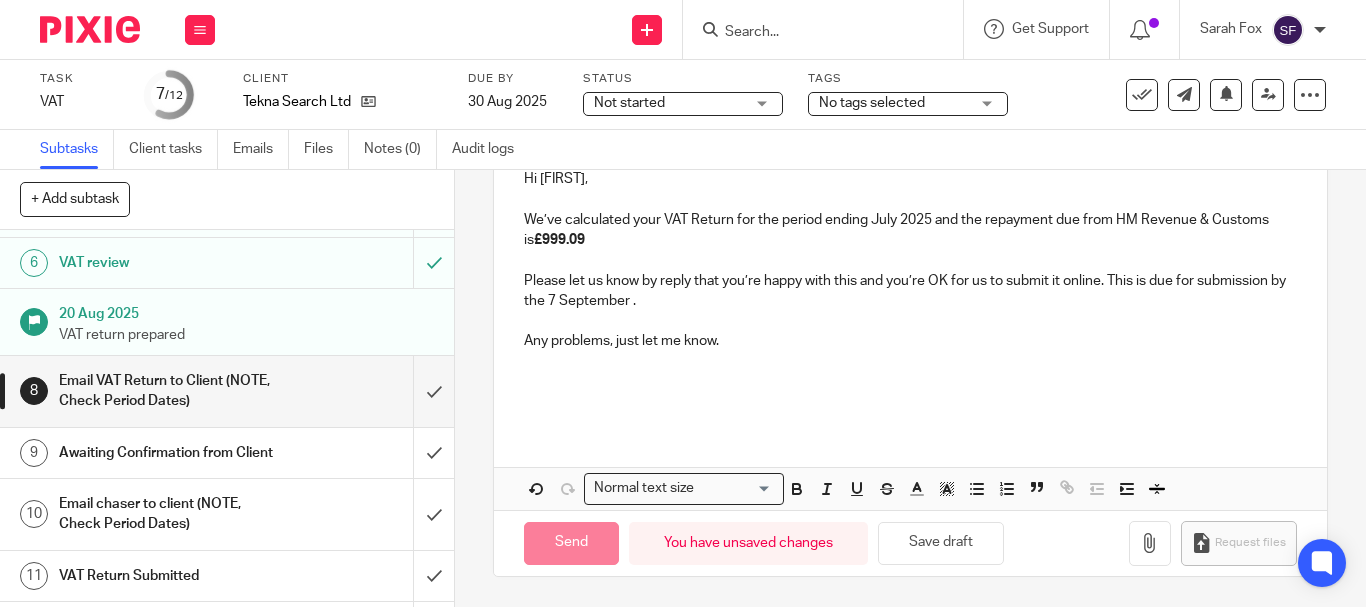 type on "Sent" 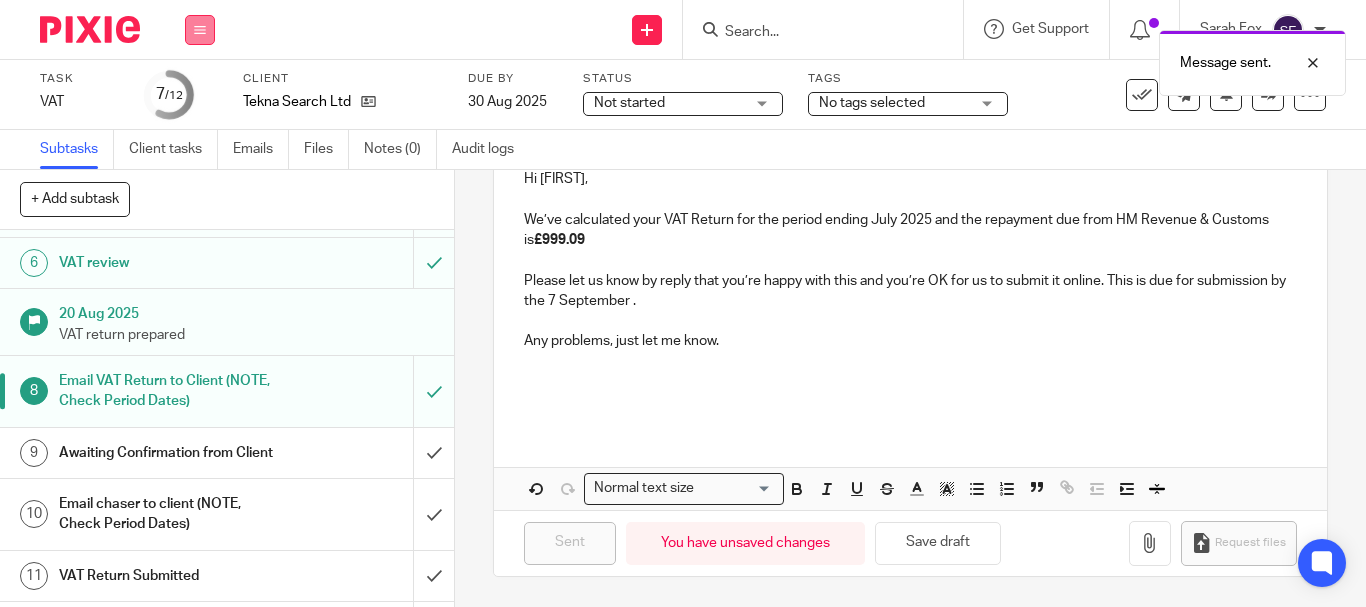 click at bounding box center (200, 30) 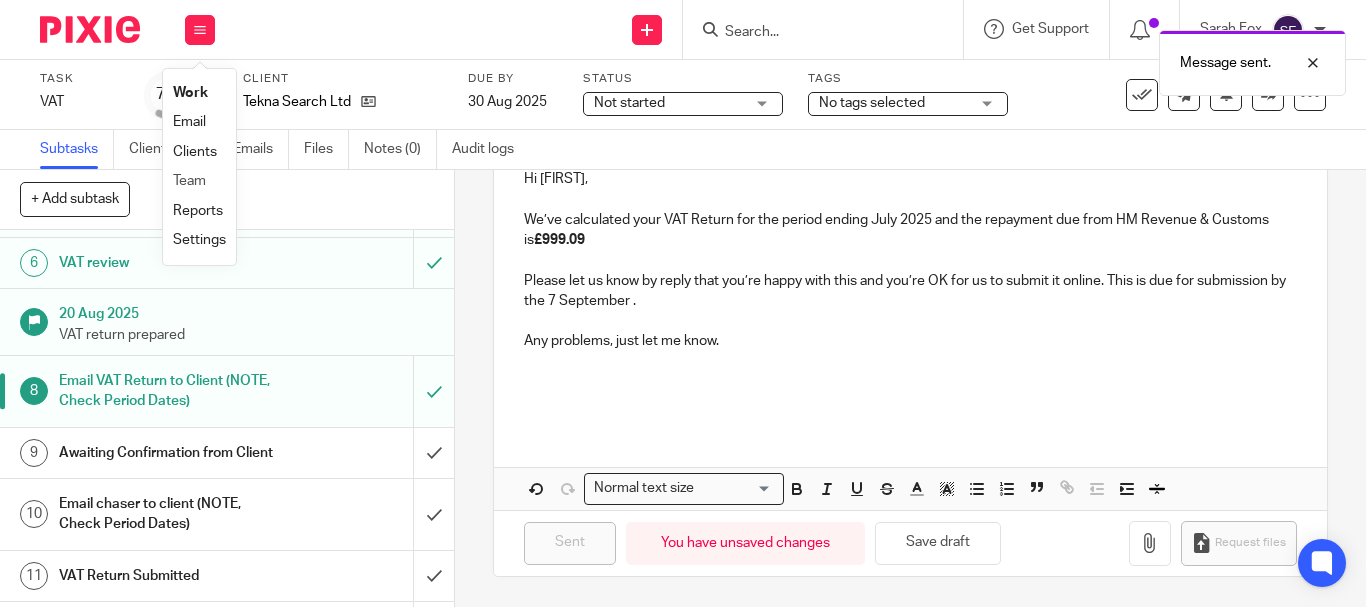click on "Team" at bounding box center [199, 181] 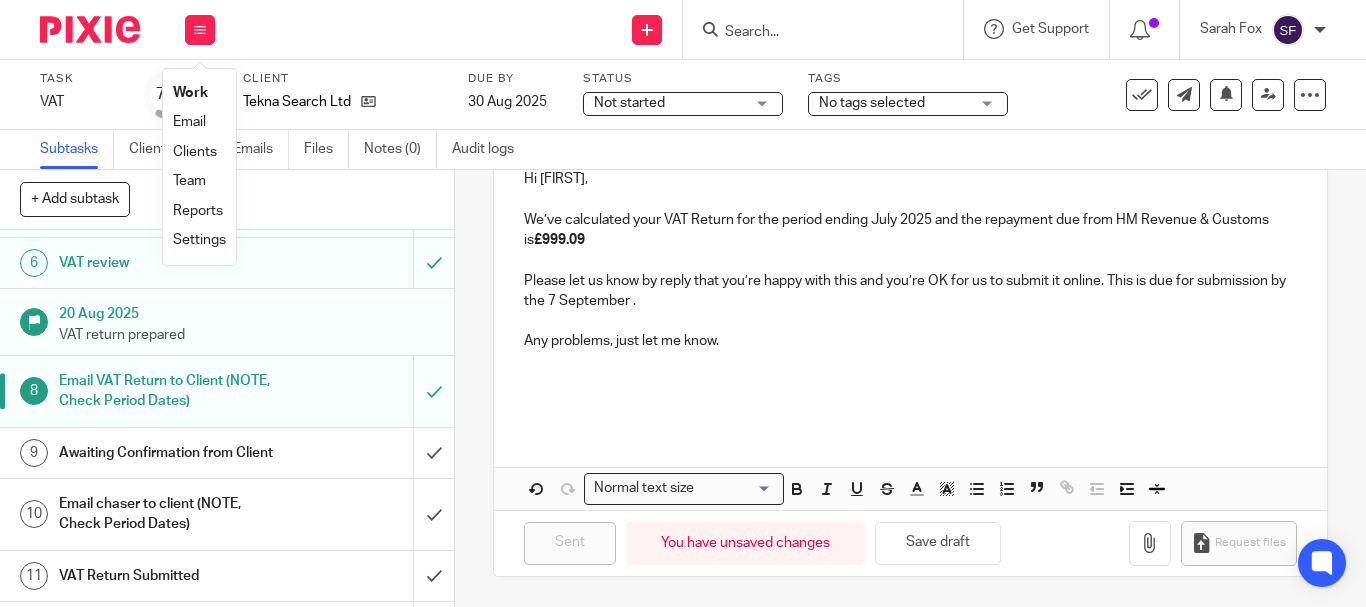 click on "Team" at bounding box center (189, 181) 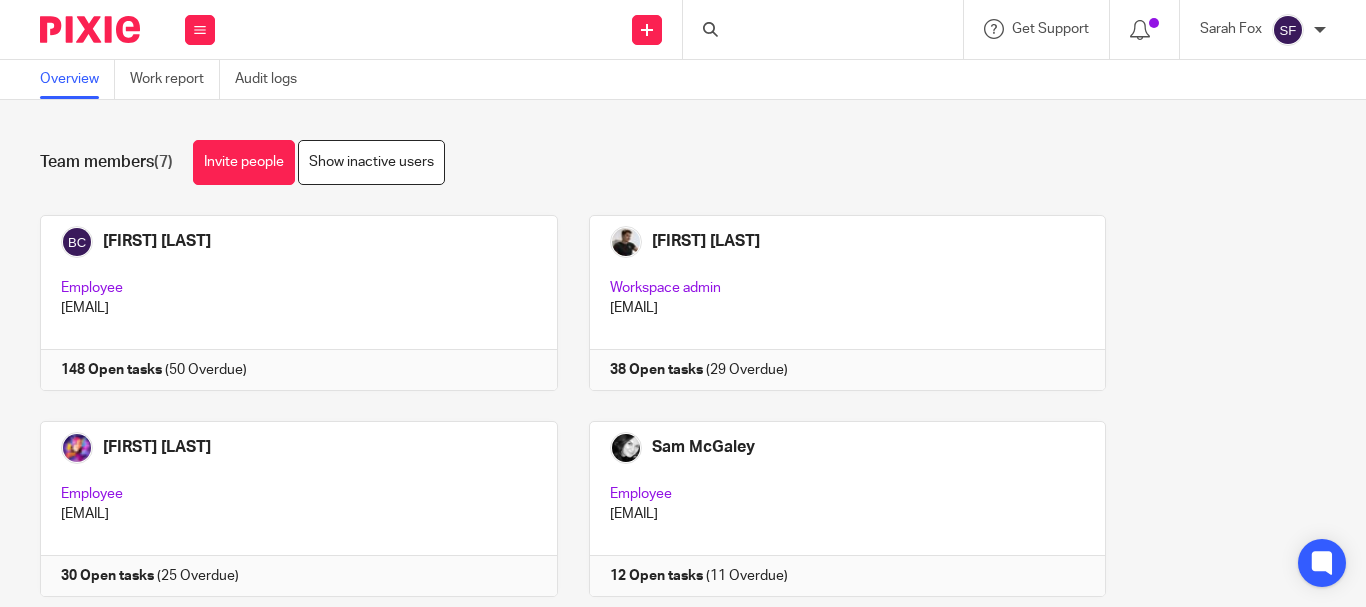 scroll, scrollTop: 0, scrollLeft: 0, axis: both 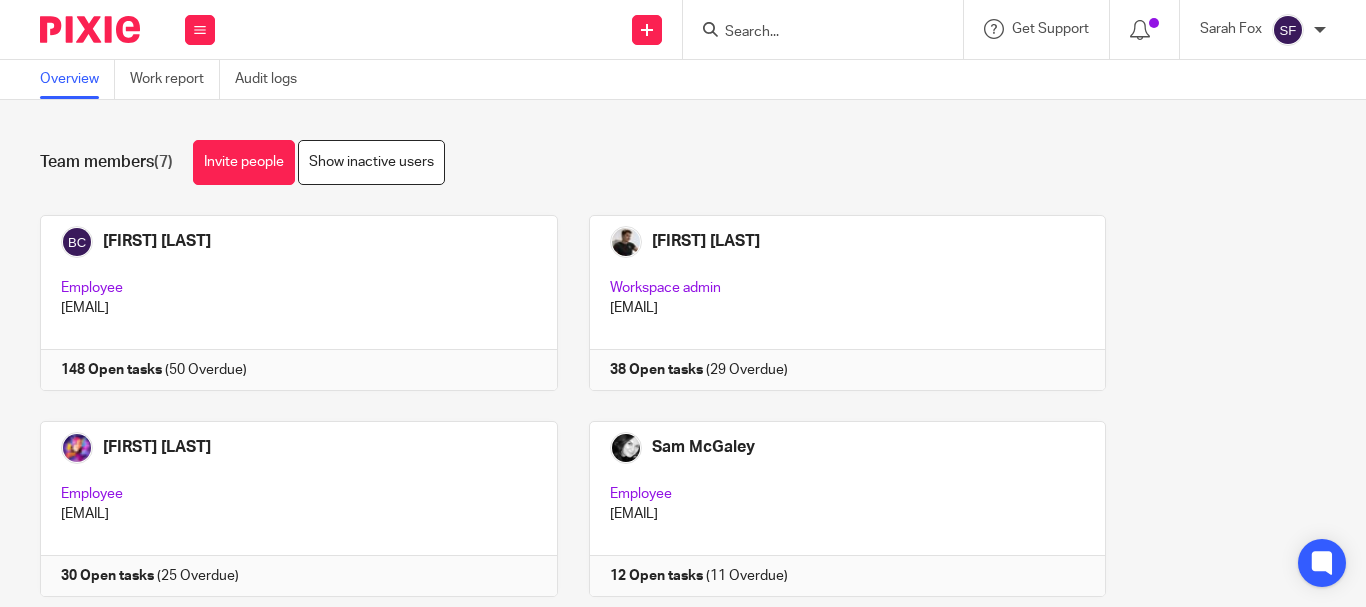 click at bounding box center (813, 33) 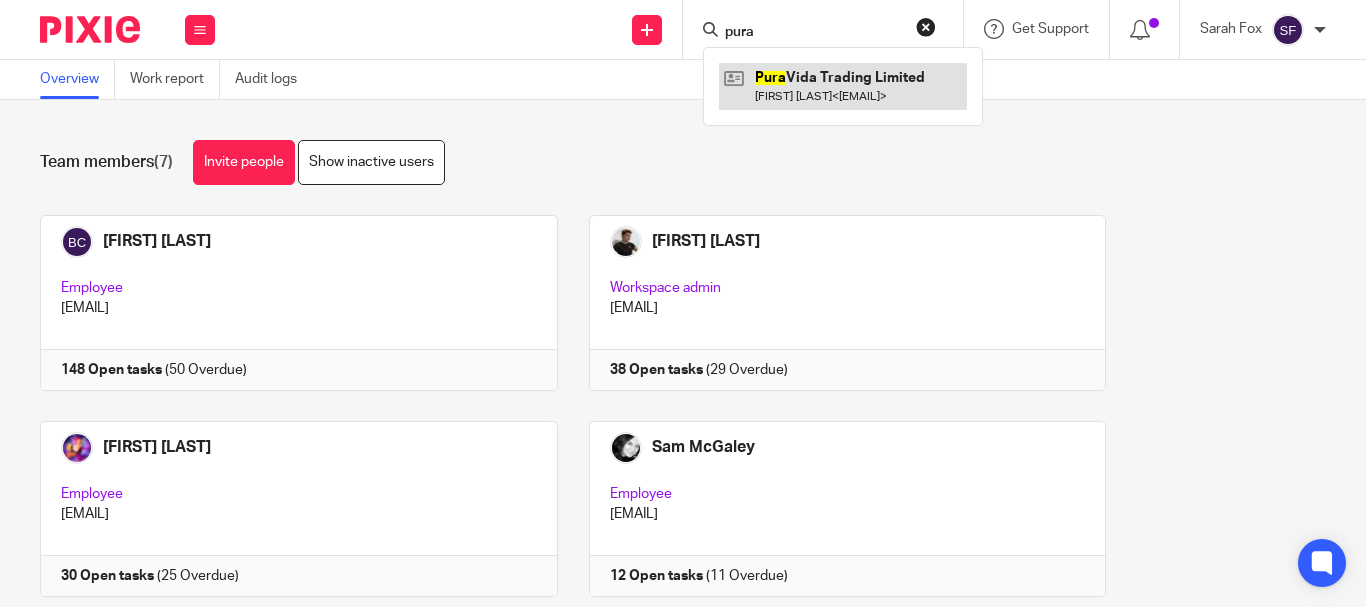 type on "pura" 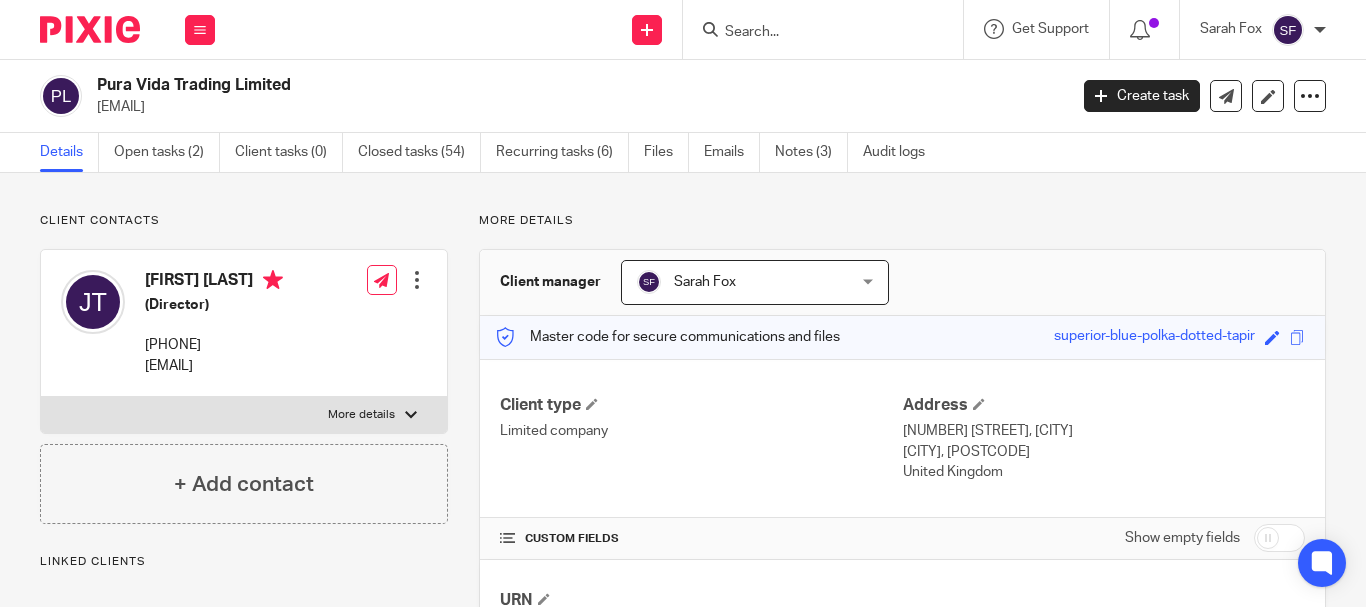 scroll, scrollTop: 0, scrollLeft: 0, axis: both 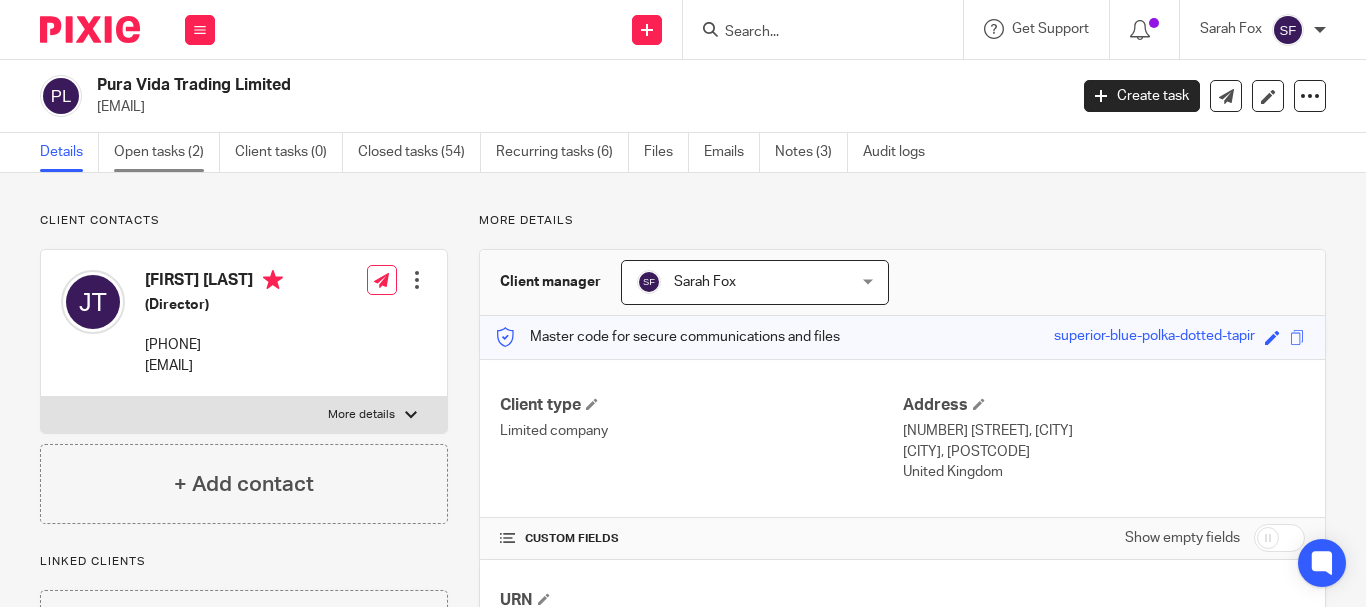 click on "Open tasks (2)" at bounding box center (167, 152) 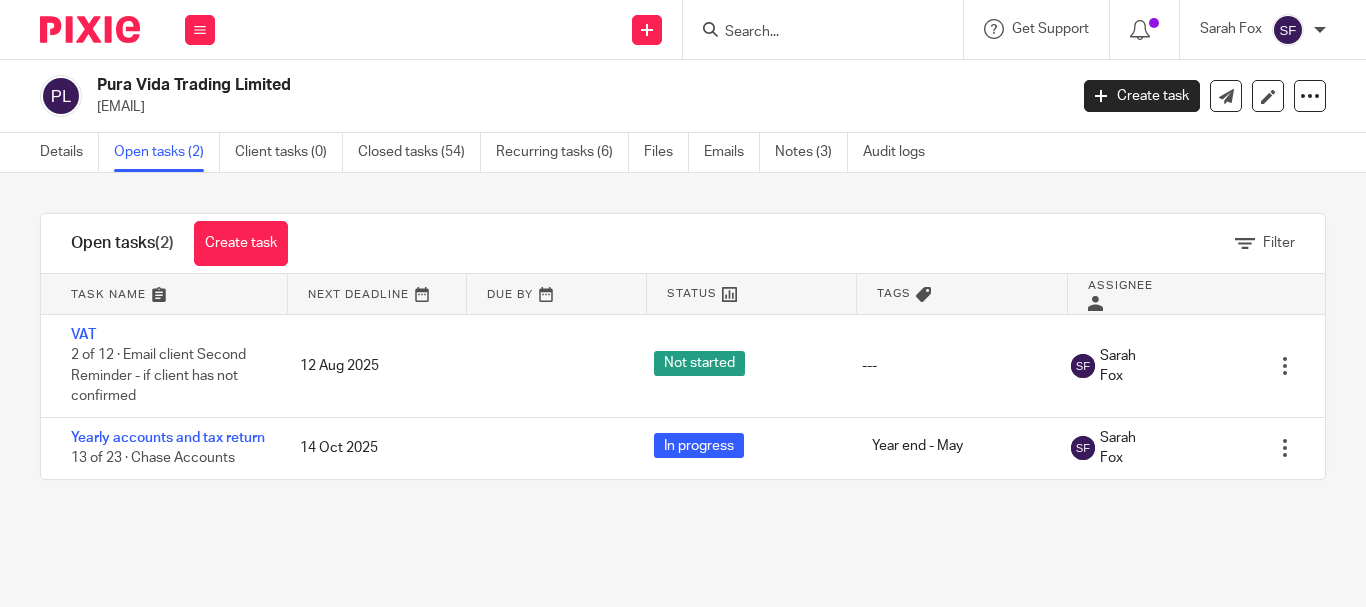 scroll, scrollTop: 0, scrollLeft: 0, axis: both 